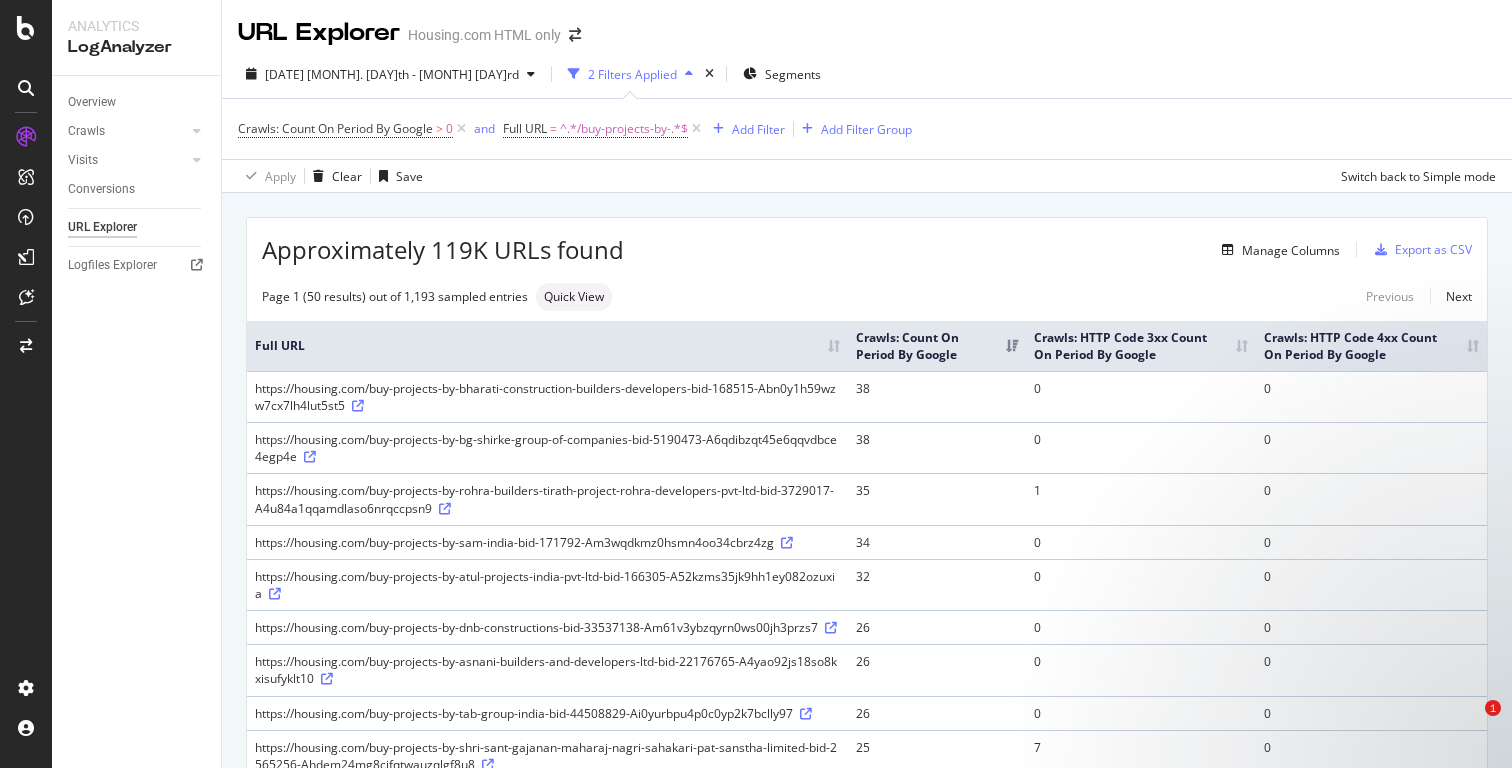scroll, scrollTop: 0, scrollLeft: 0, axis: both 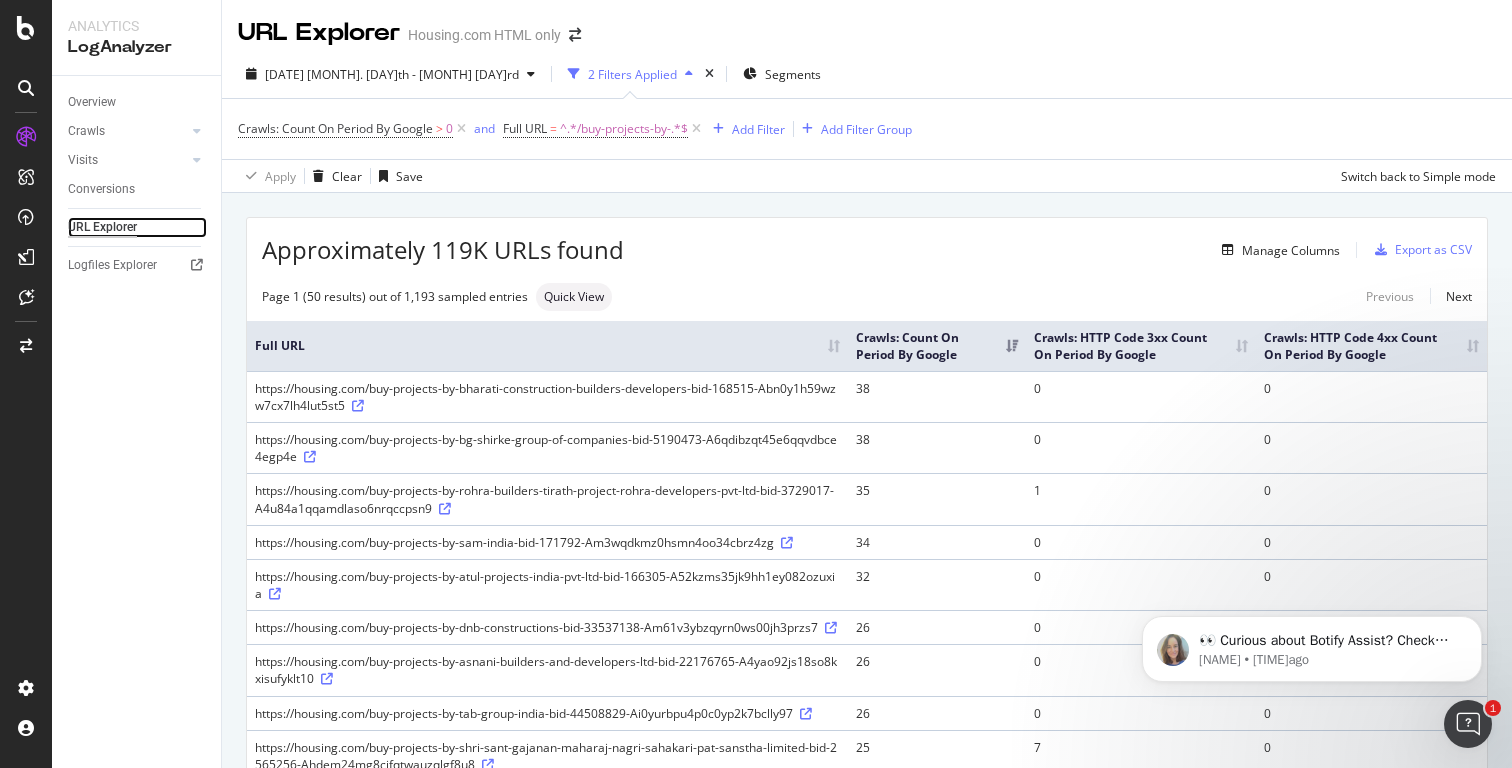 click on "URL Explorer" at bounding box center (102, 227) 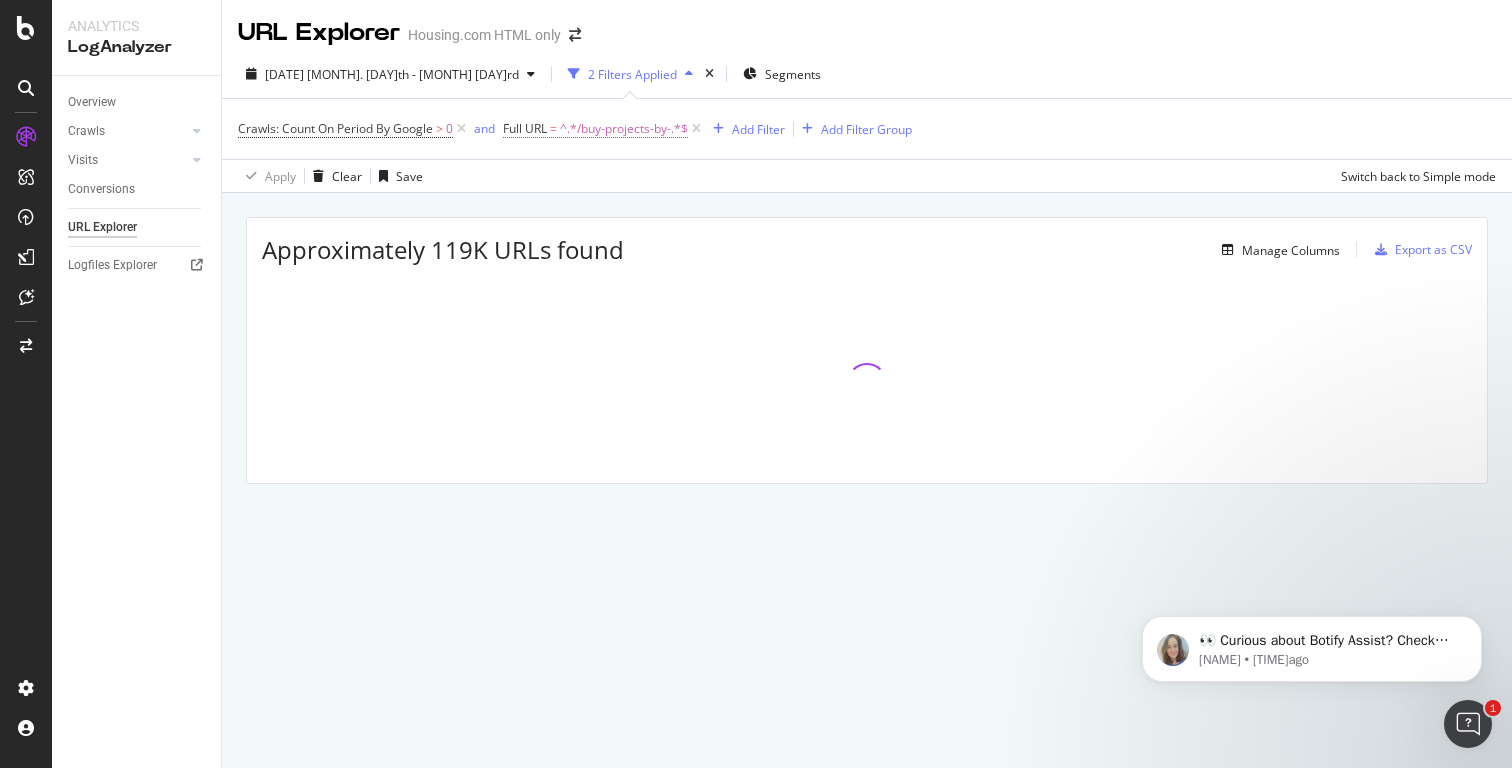 click on "^.*/buy-projects-by-.*$" at bounding box center (624, 129) 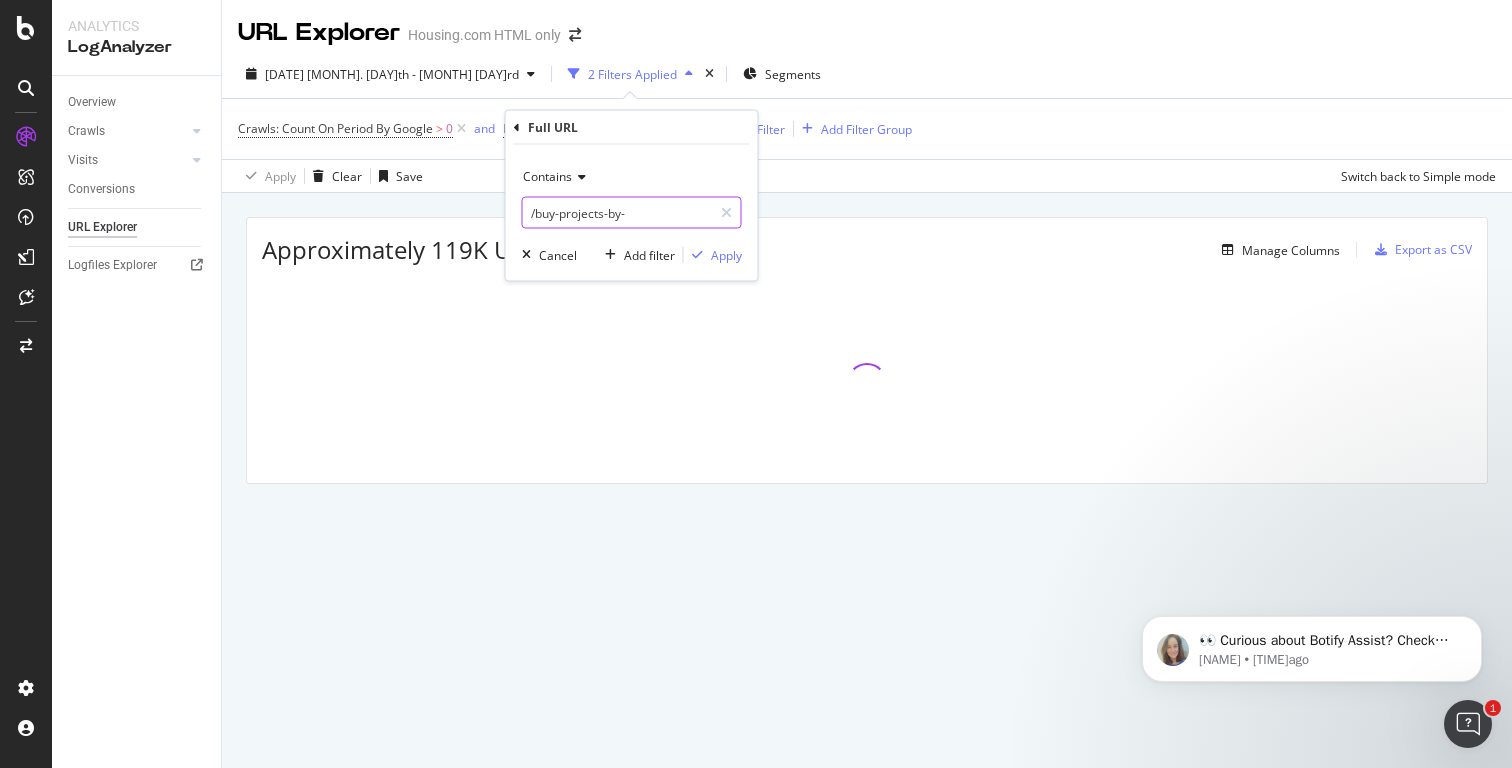 click on "/buy-projects-by-" at bounding box center (617, 213) 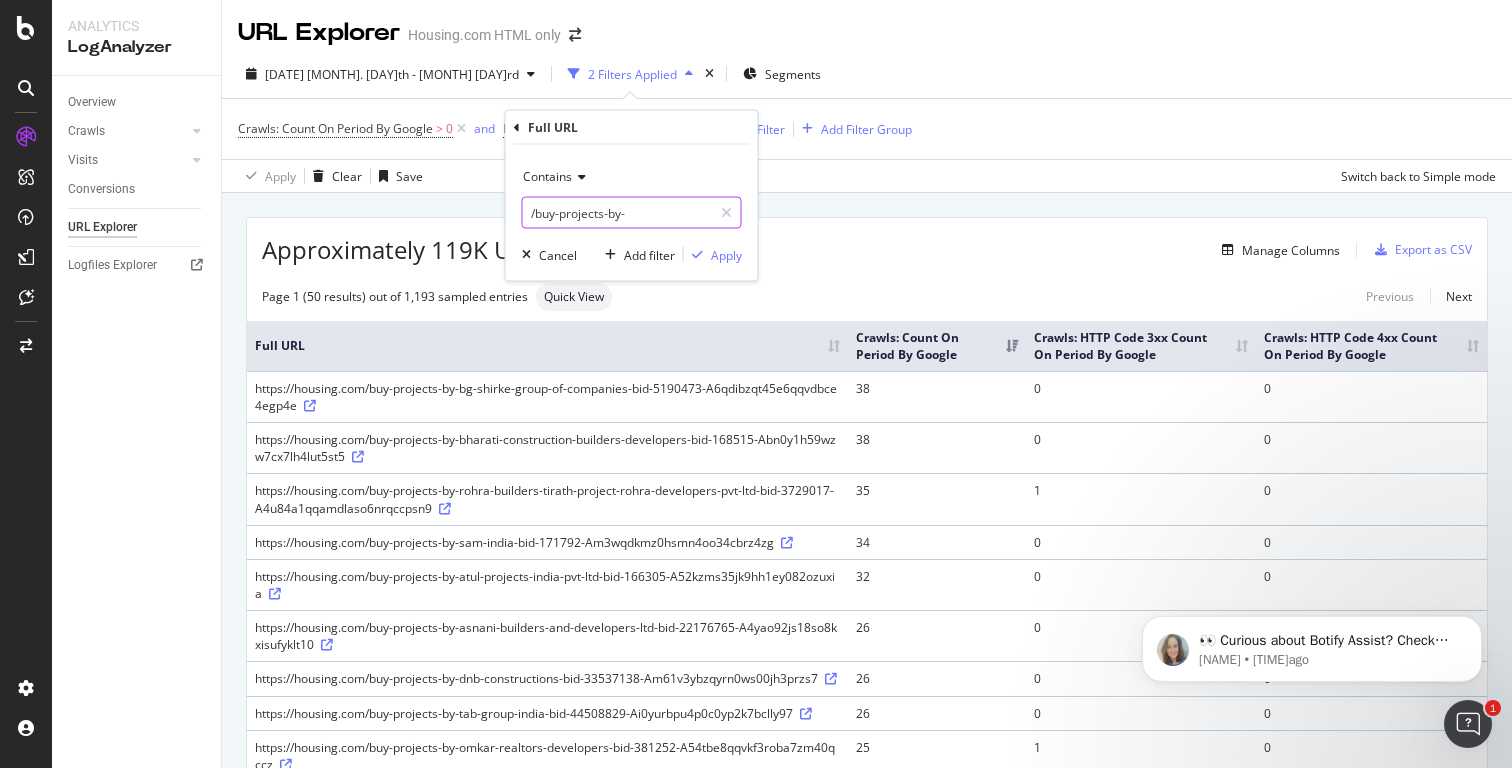click on "/buy-projects-by-" at bounding box center [617, 213] 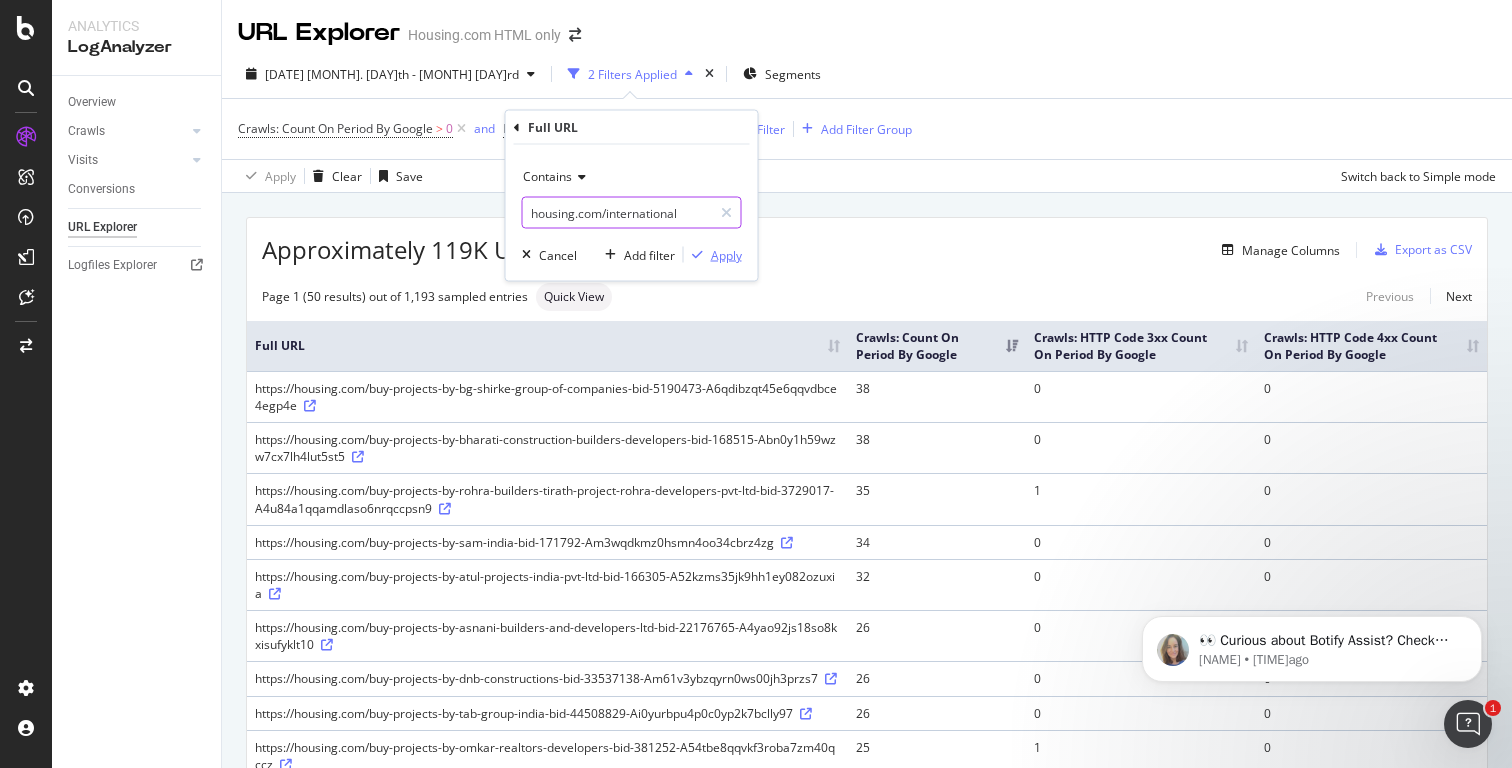 type on "housing.com/international" 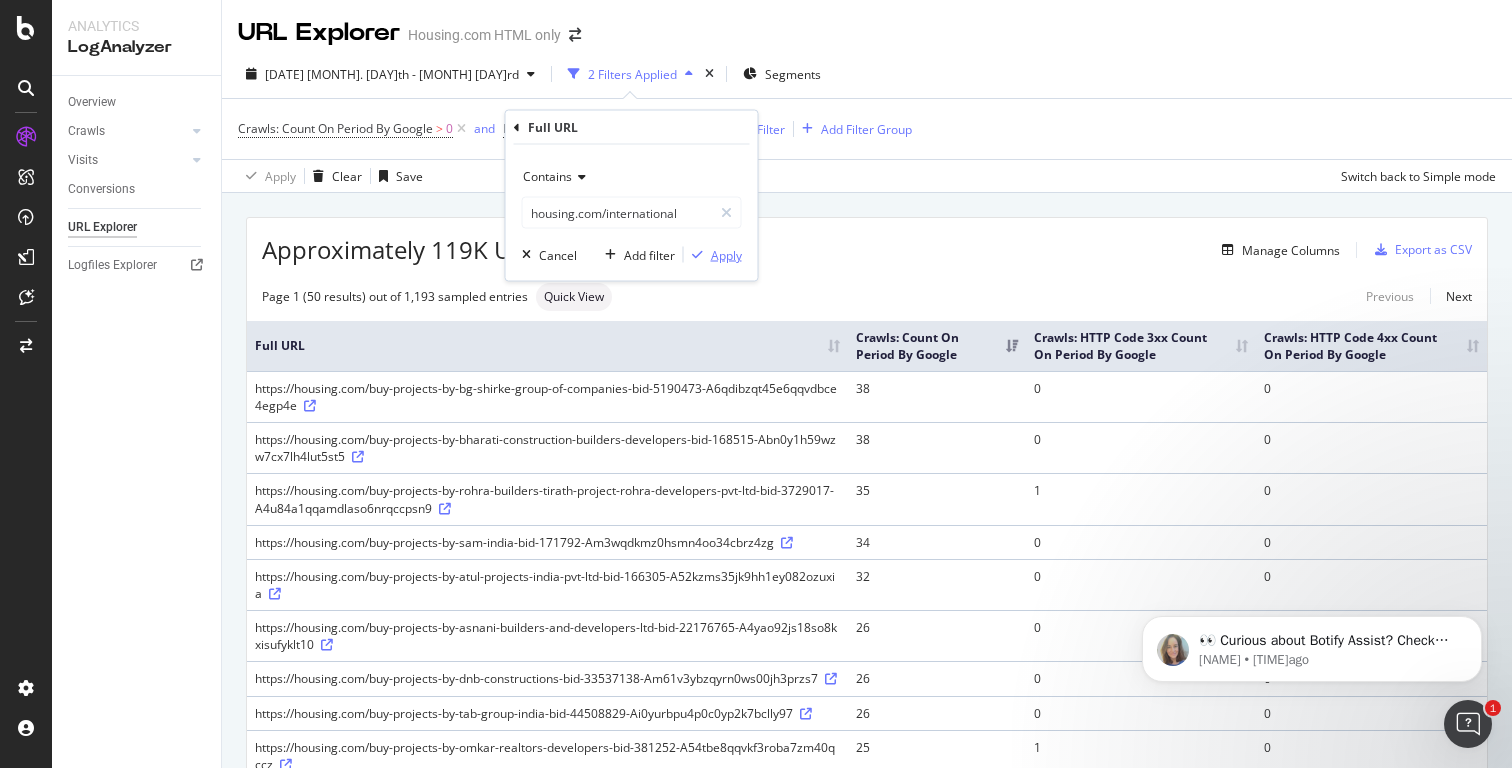 click on "Apply" at bounding box center [726, 254] 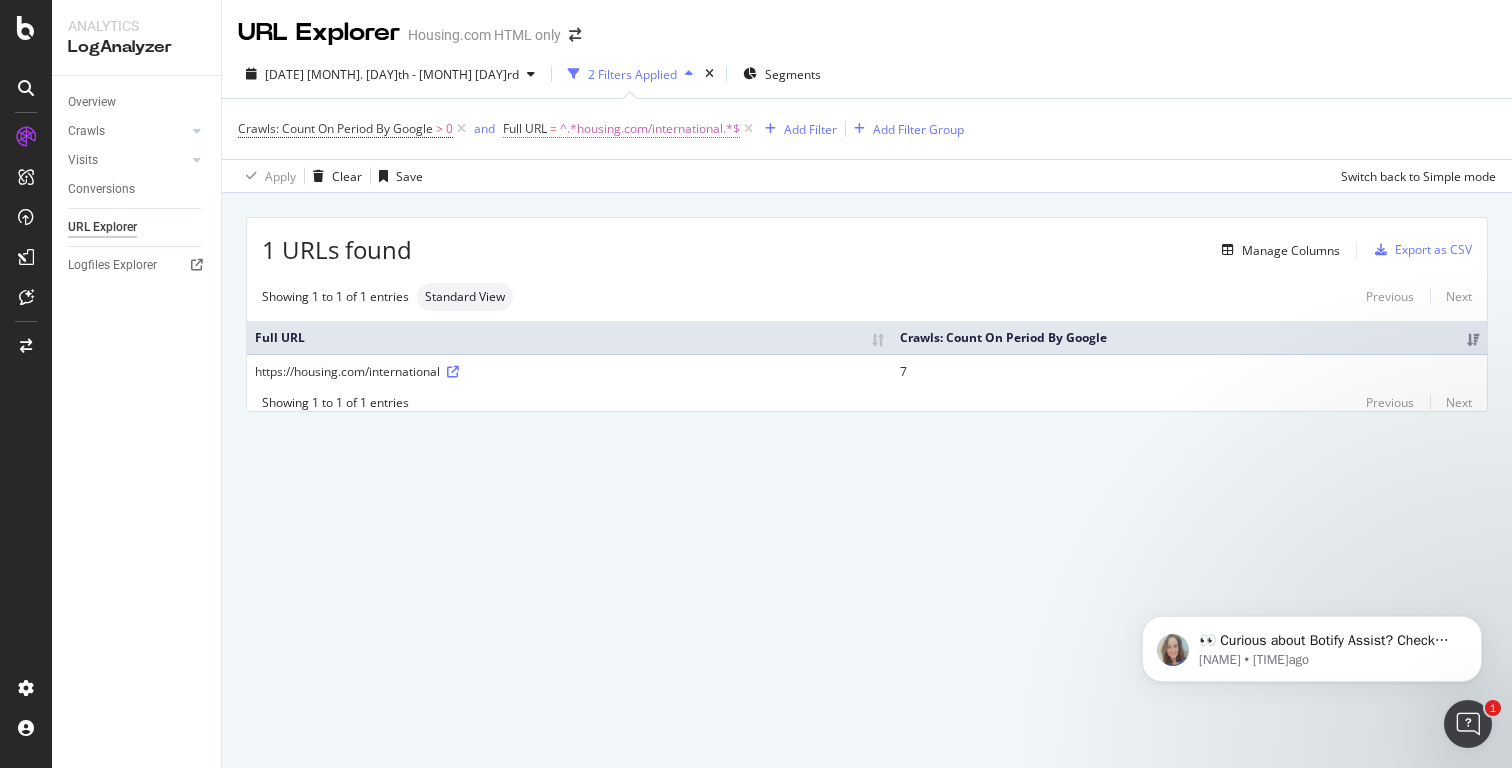 click on "^.*housing.com/international.*$" at bounding box center (650, 129) 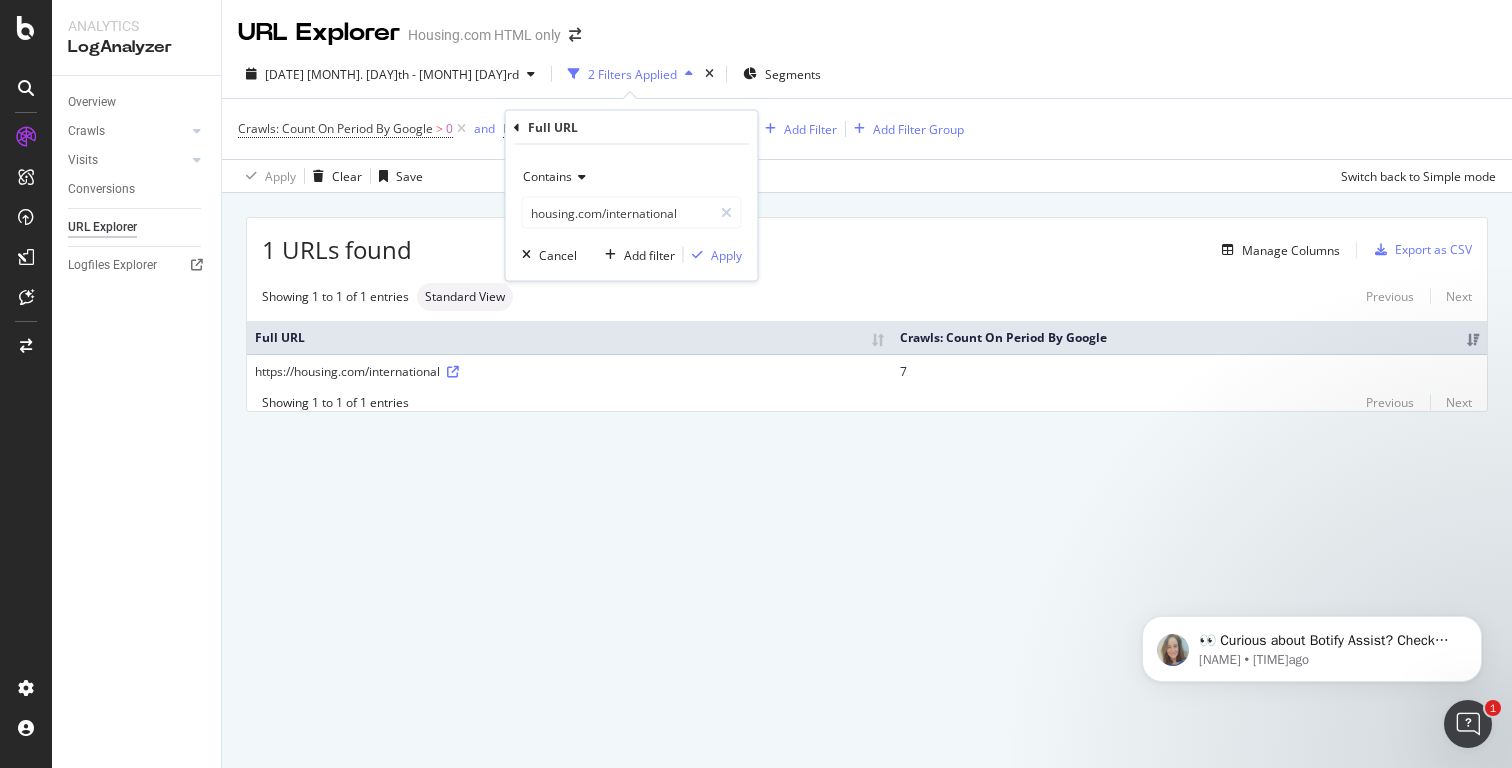 click on "URL Explorer Housing.com HTML only" at bounding box center (867, 25) 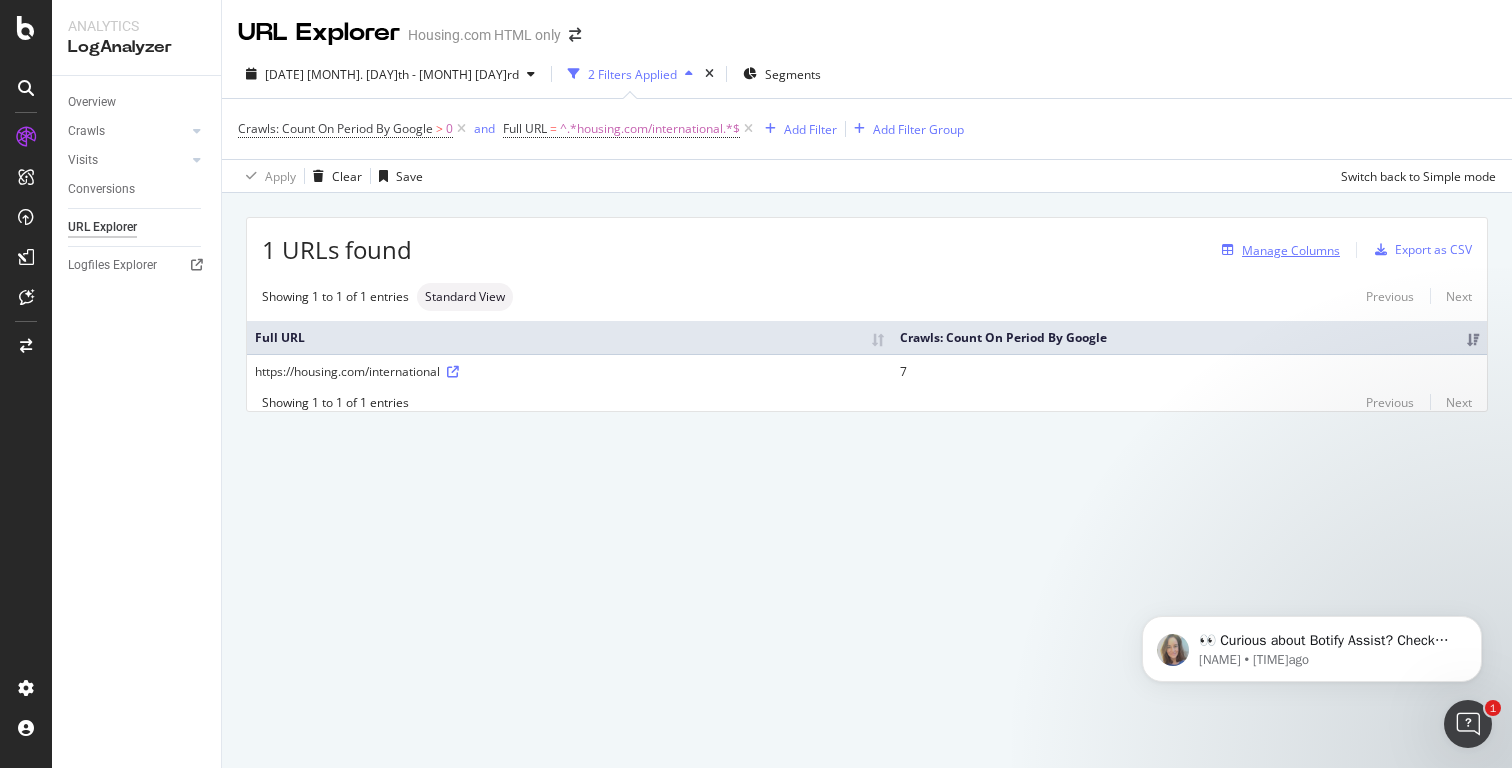 click on "Manage Columns" at bounding box center [1291, 250] 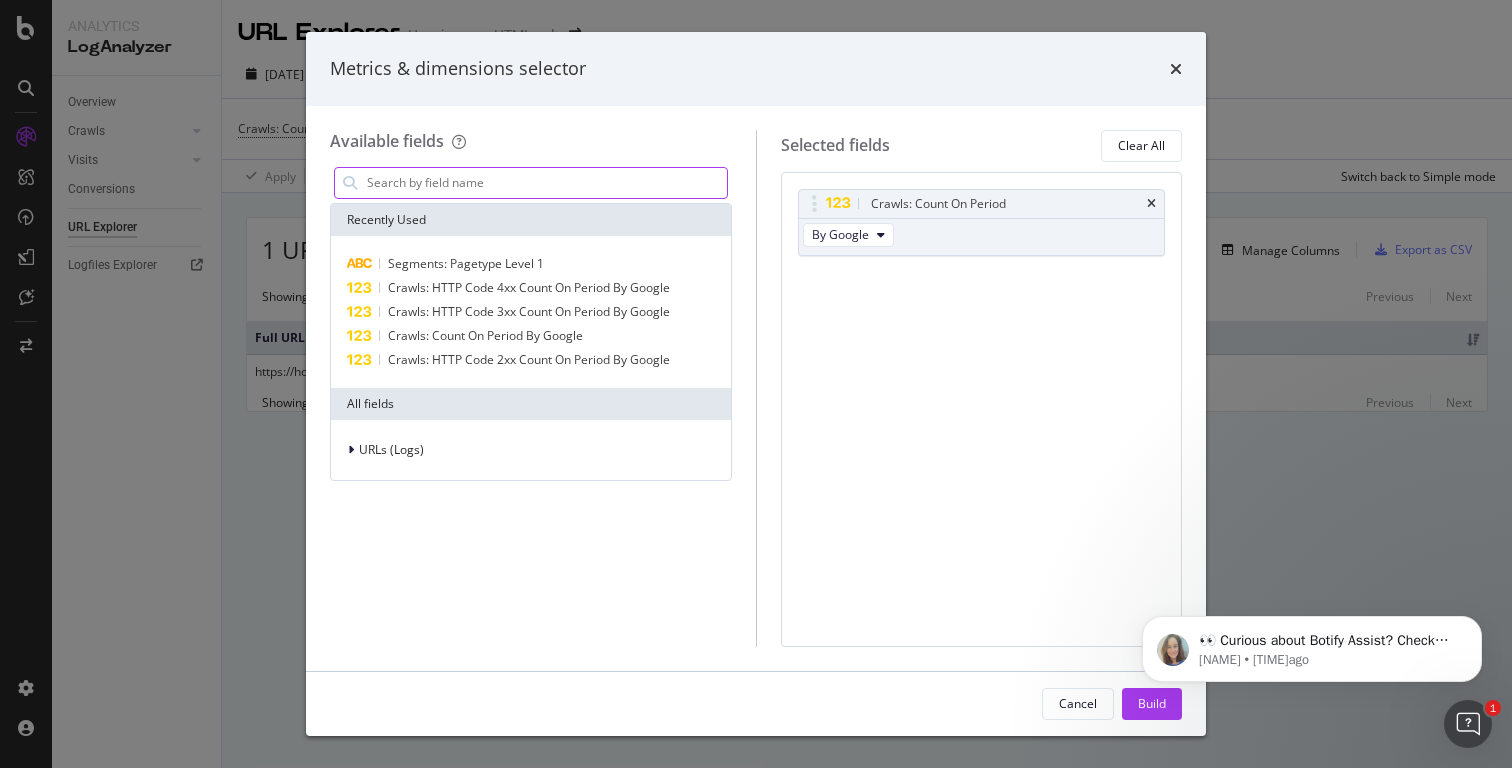 click at bounding box center (546, 183) 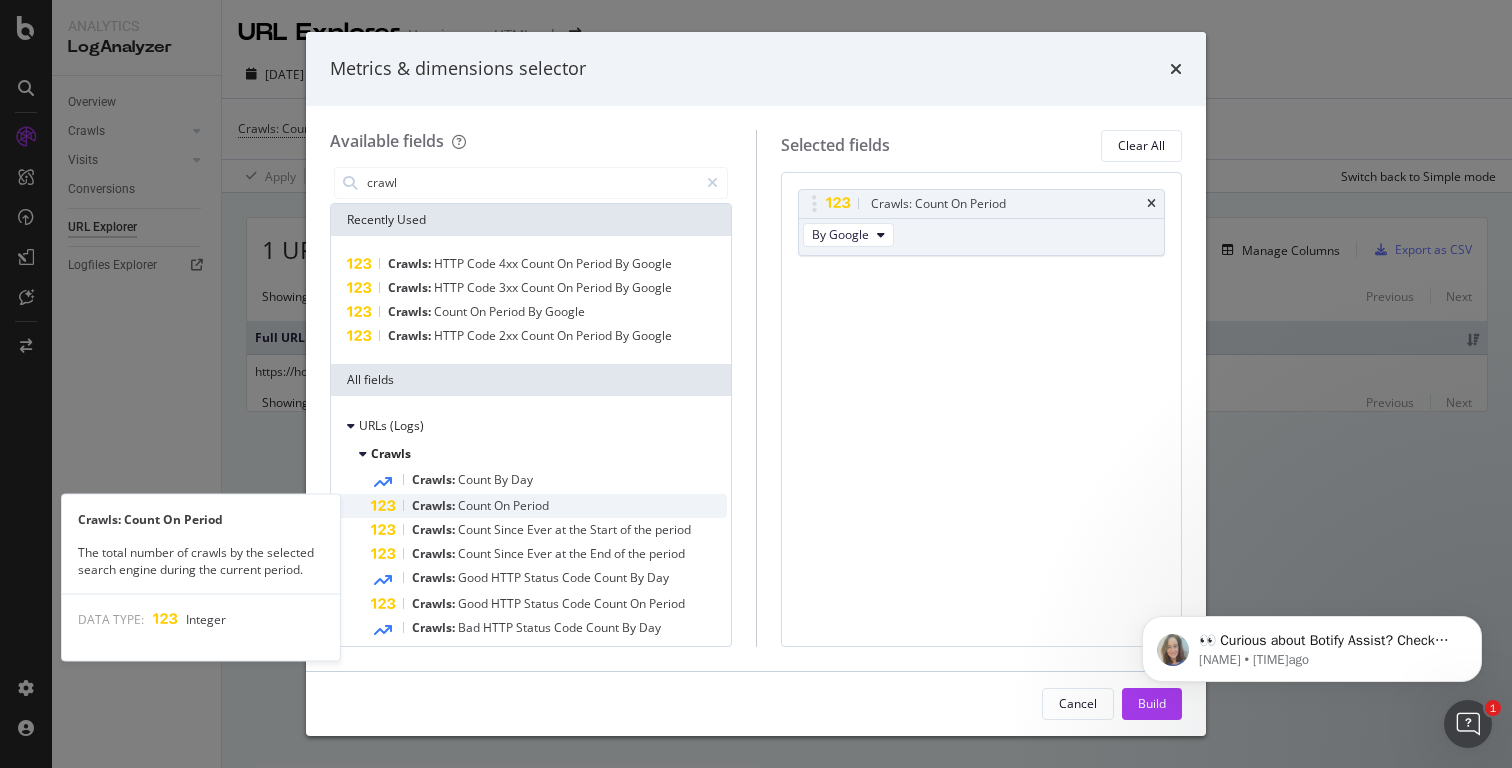 type on "crawl" 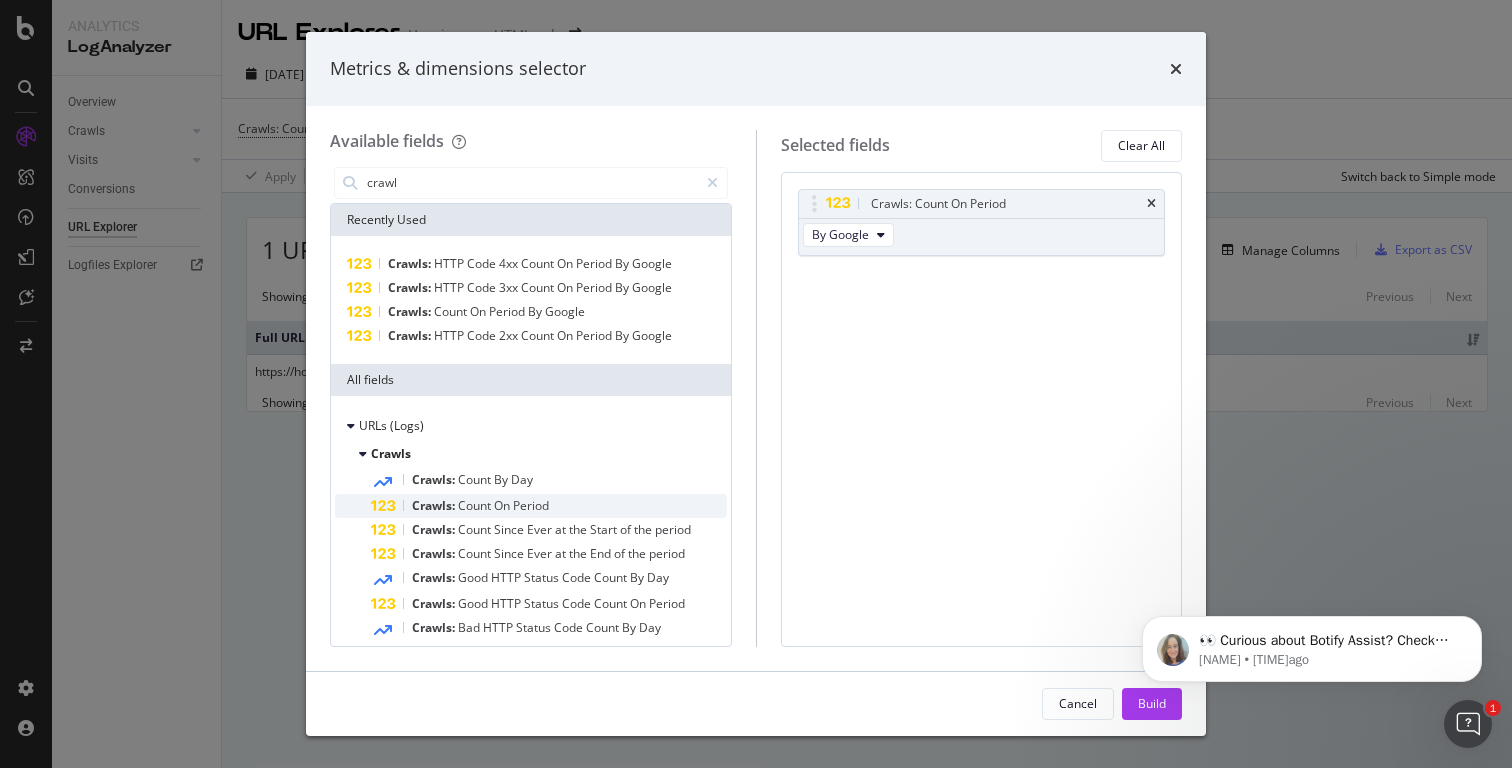 click on "Period" at bounding box center [531, 505] 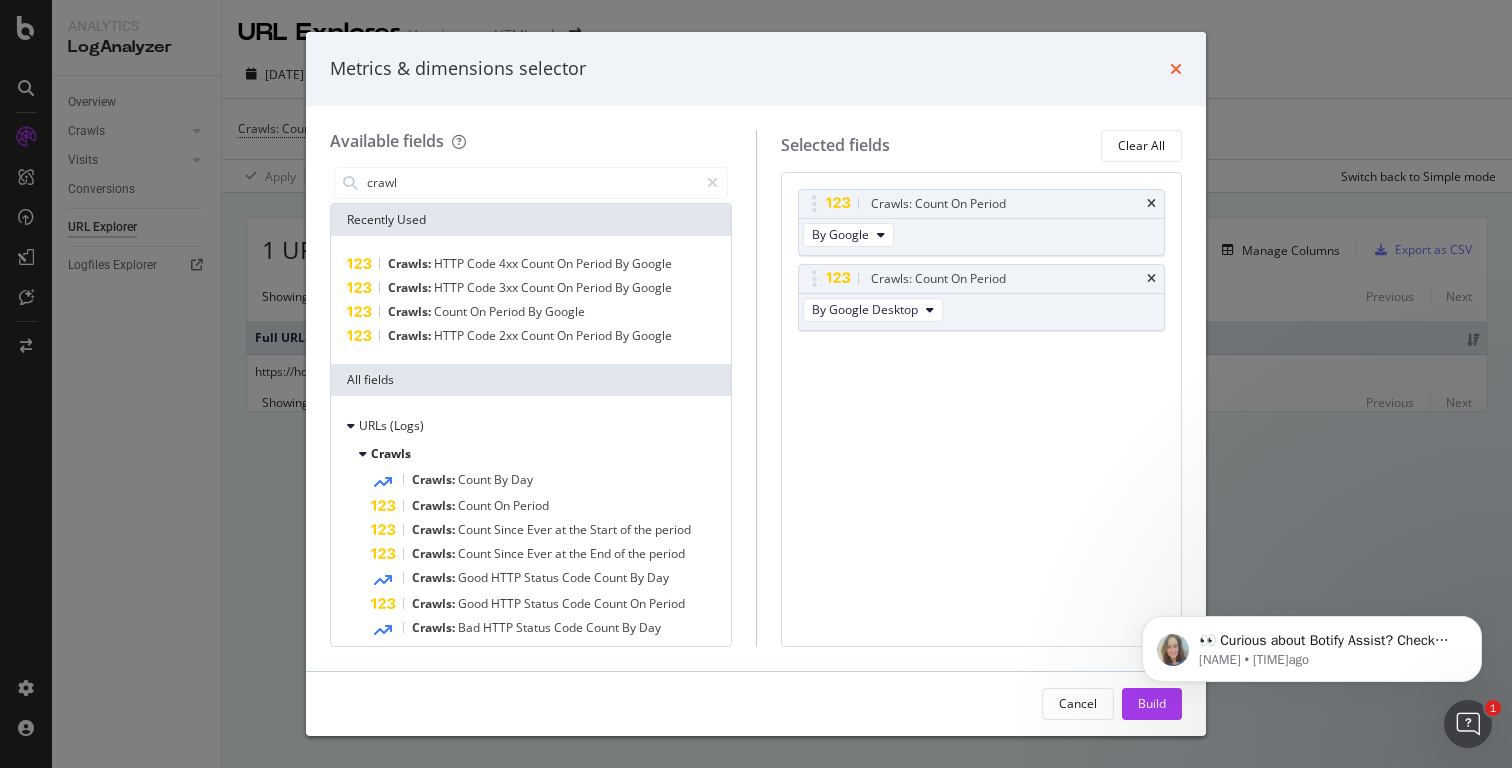 click at bounding box center [1176, 69] 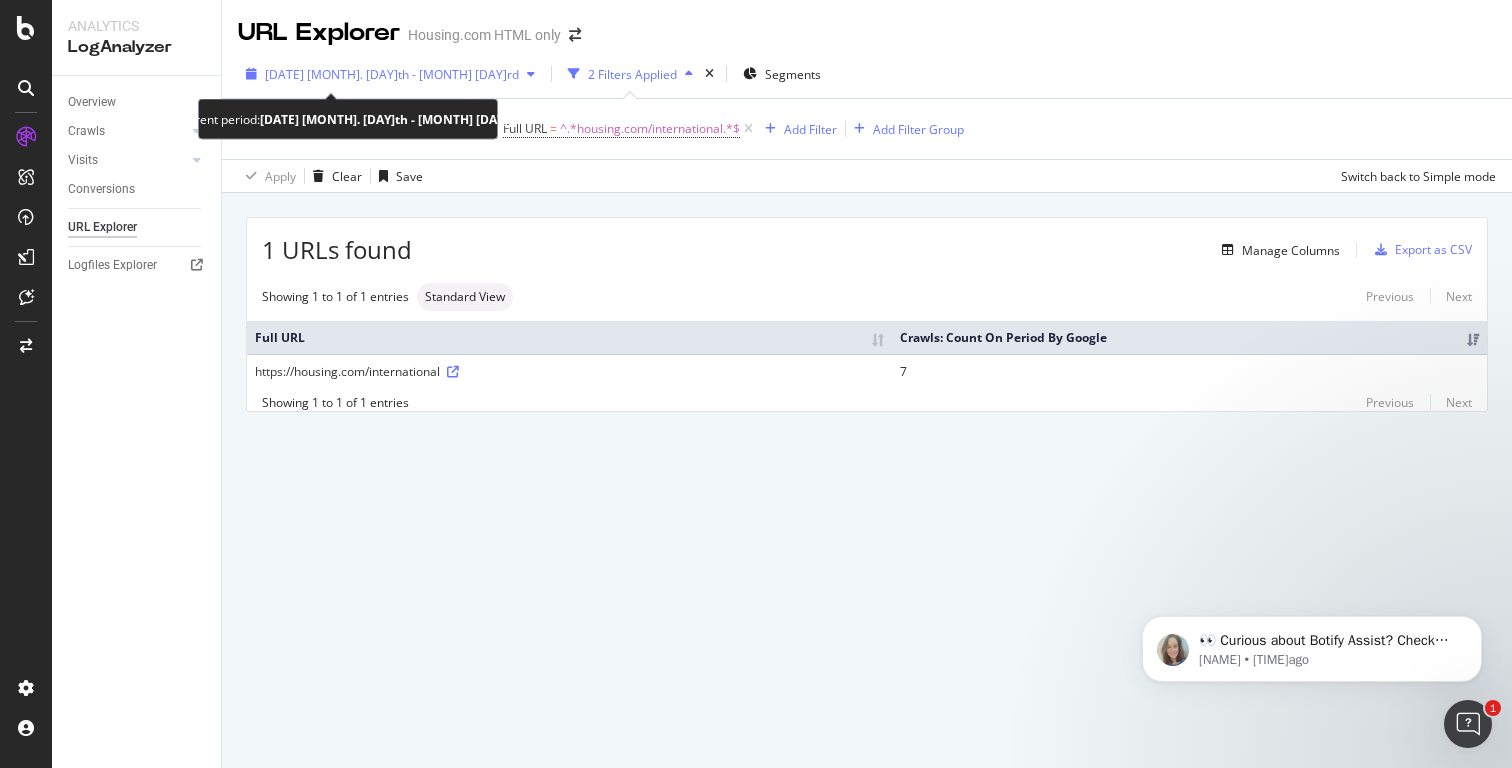 click on "2025 Jun. 24th - Jul. 23rd" at bounding box center [390, 74] 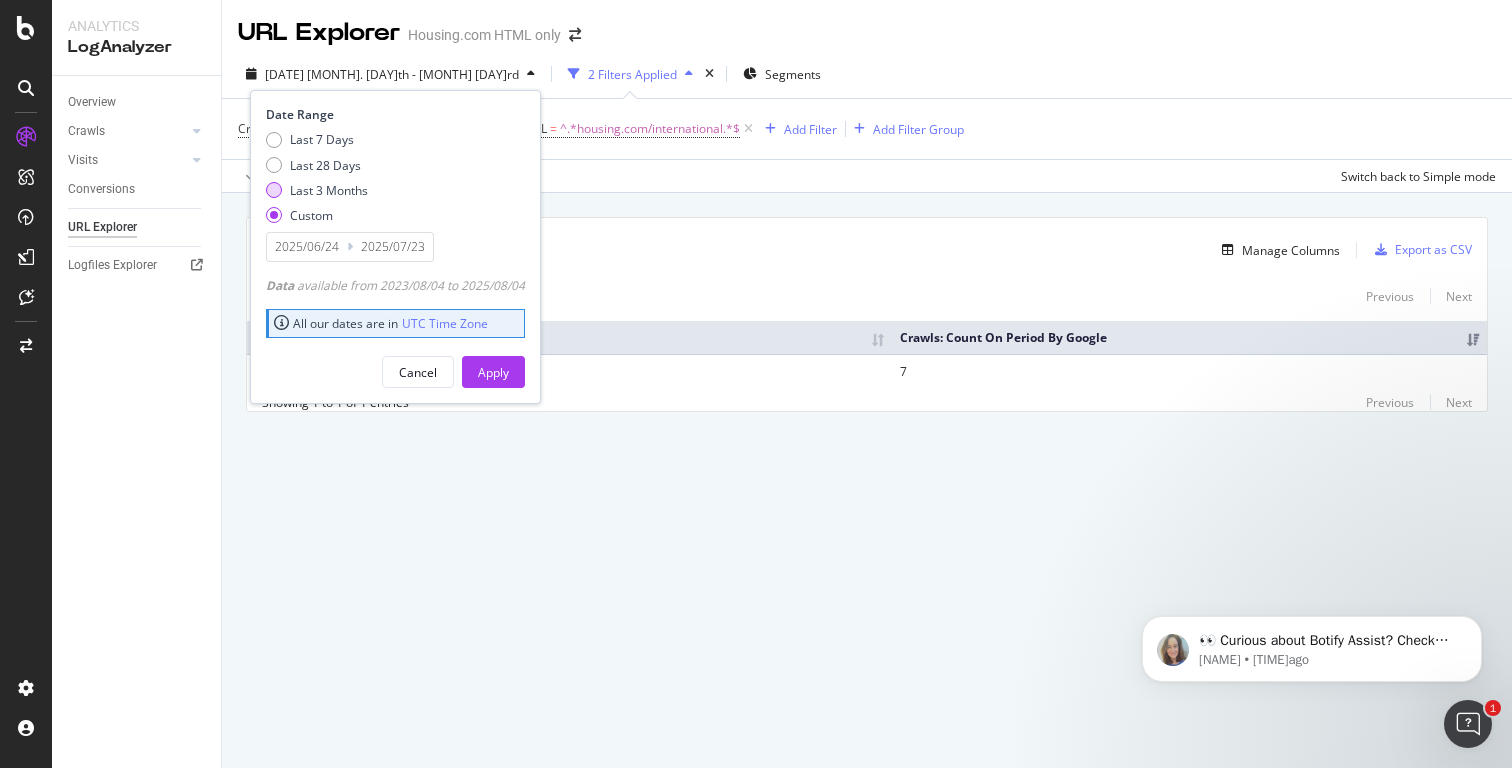 click on "Last 3 Months" at bounding box center (329, 190) 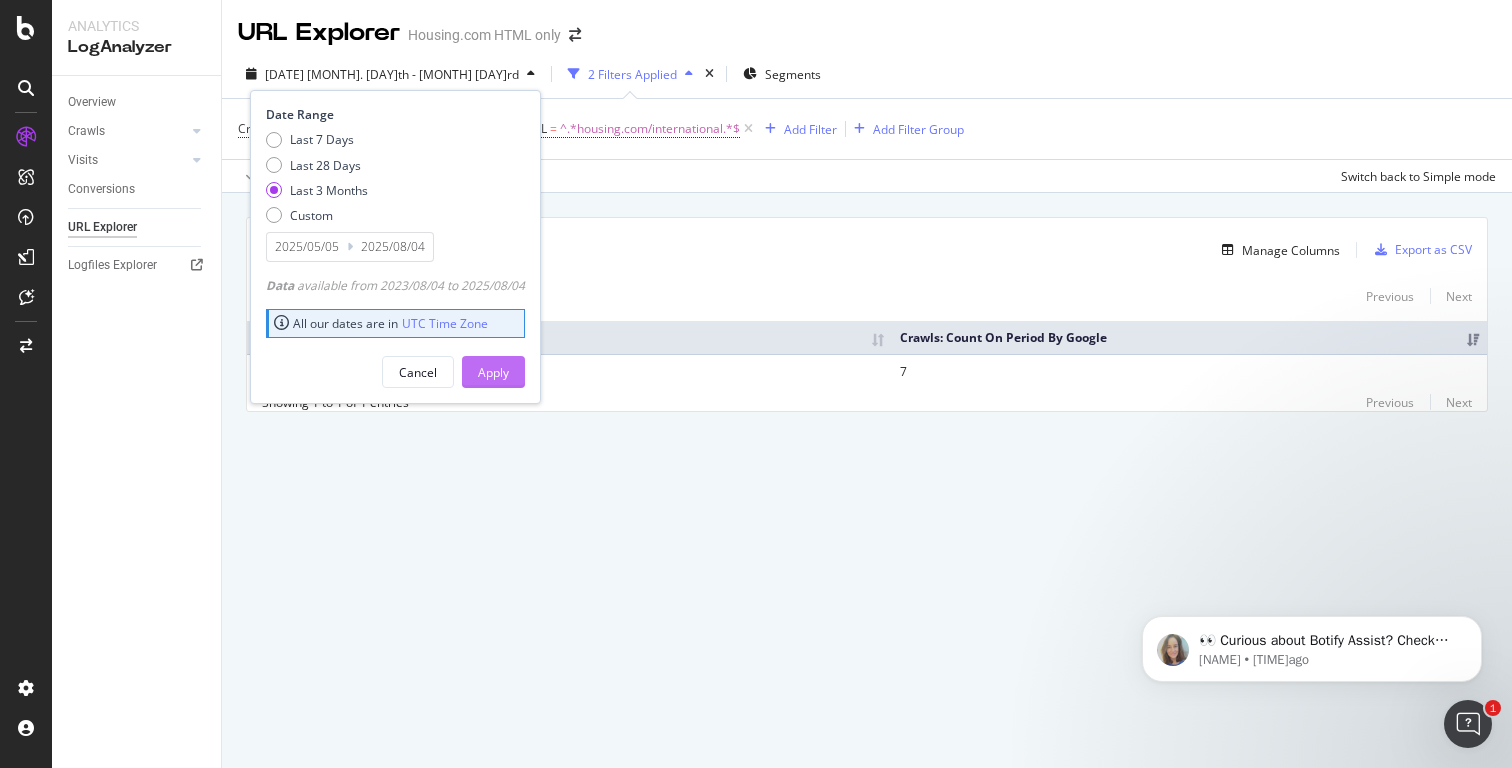 click on "Apply" at bounding box center (493, 372) 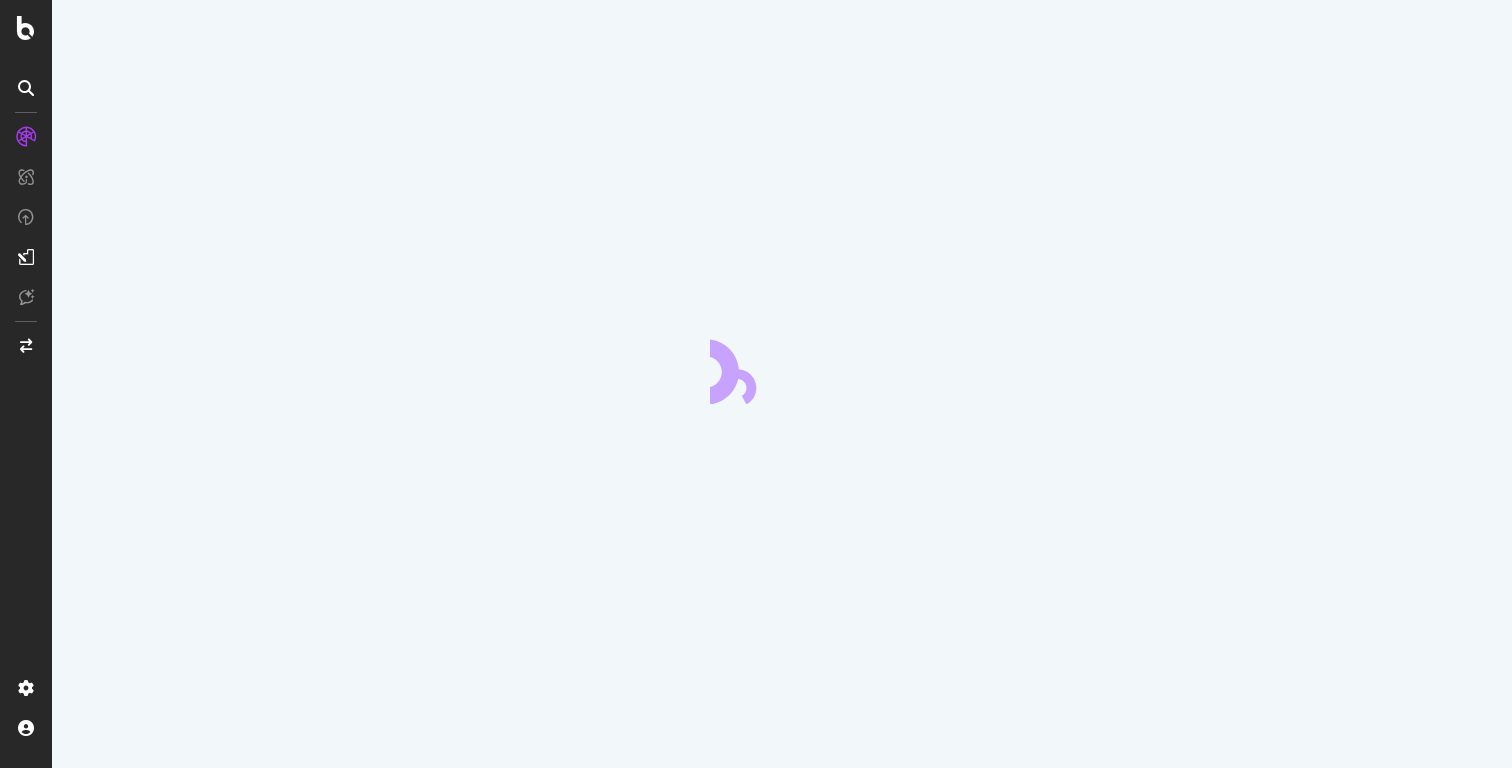 scroll, scrollTop: 0, scrollLeft: 0, axis: both 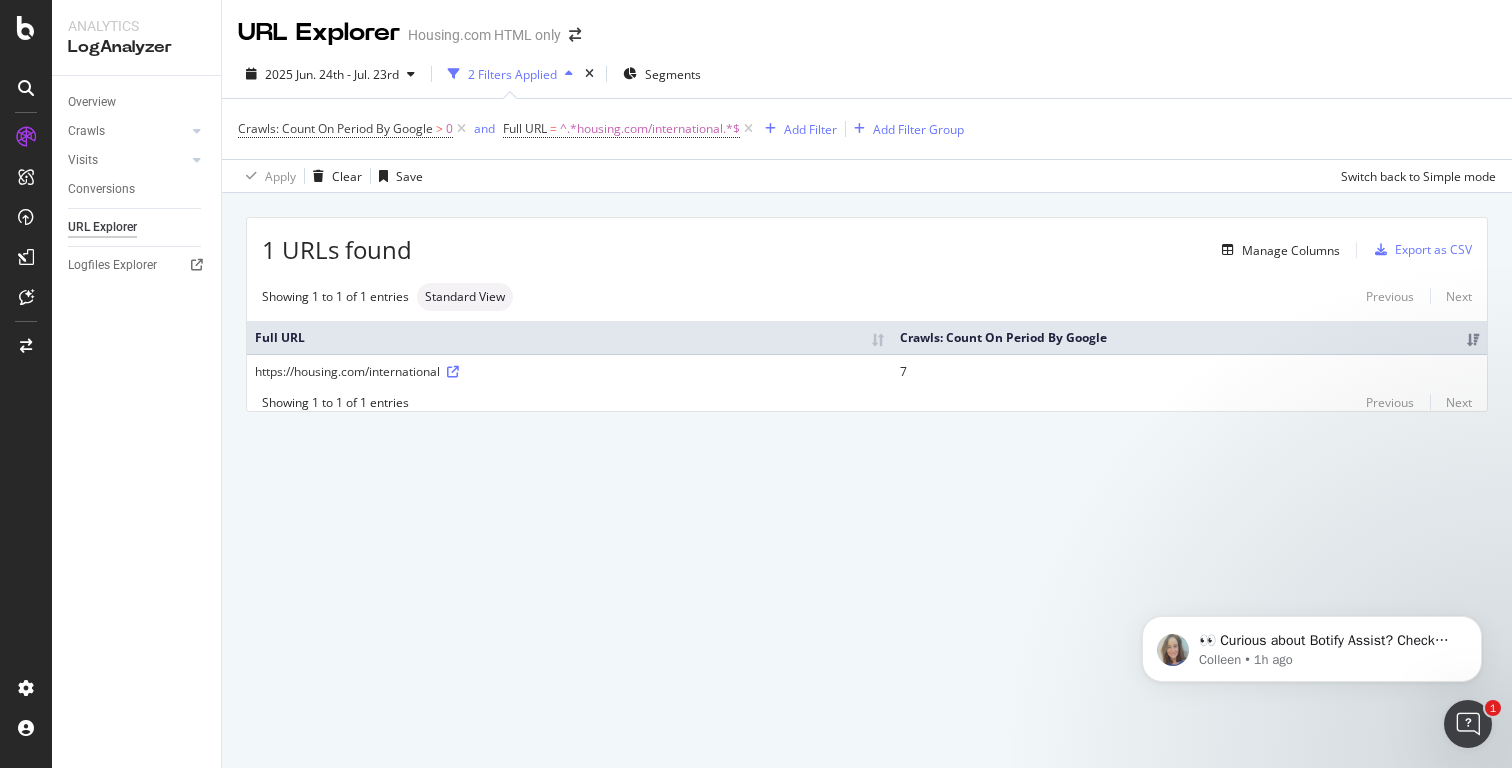 click on "https://housing.com/international" at bounding box center [569, 371] 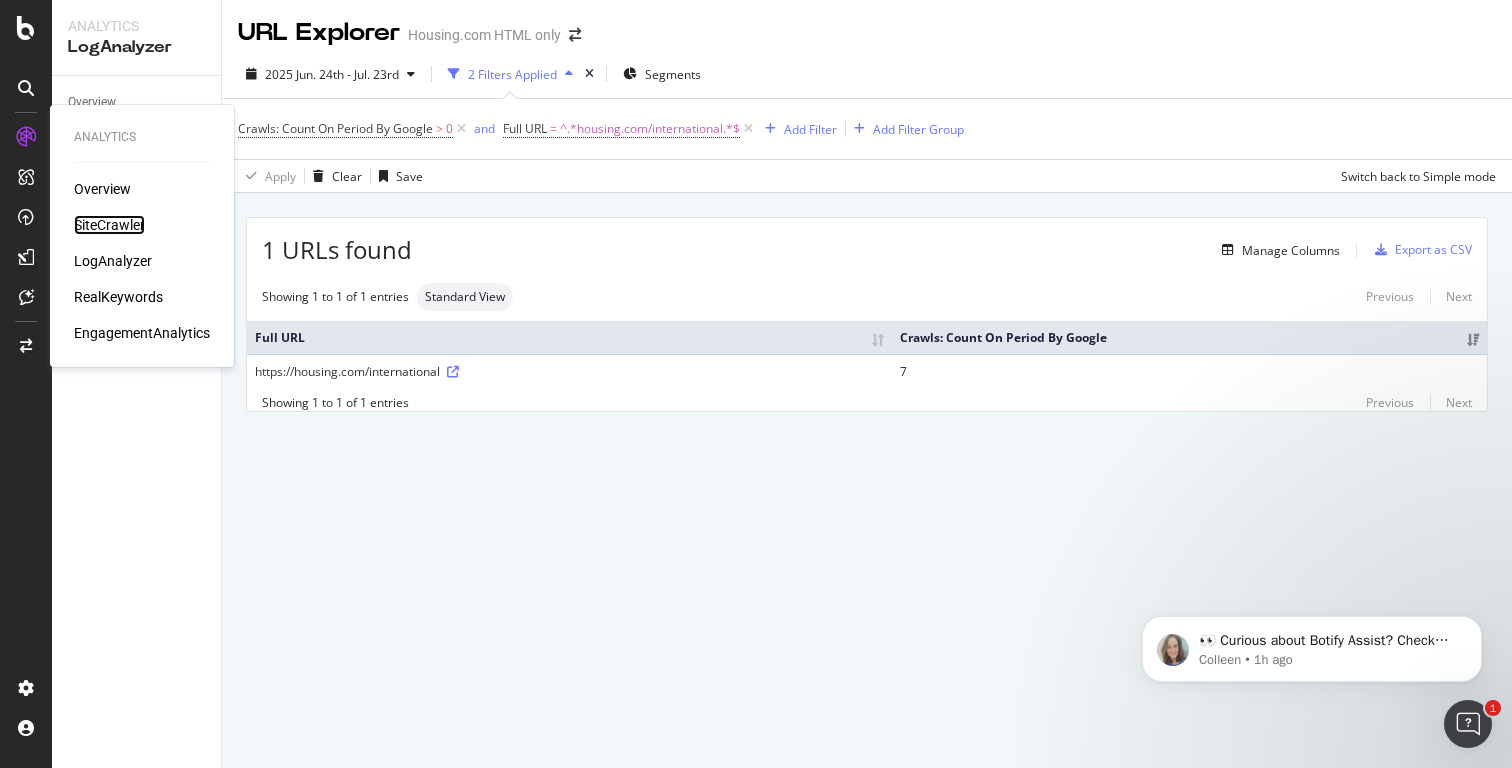 click on "SiteCrawler" at bounding box center (109, 225) 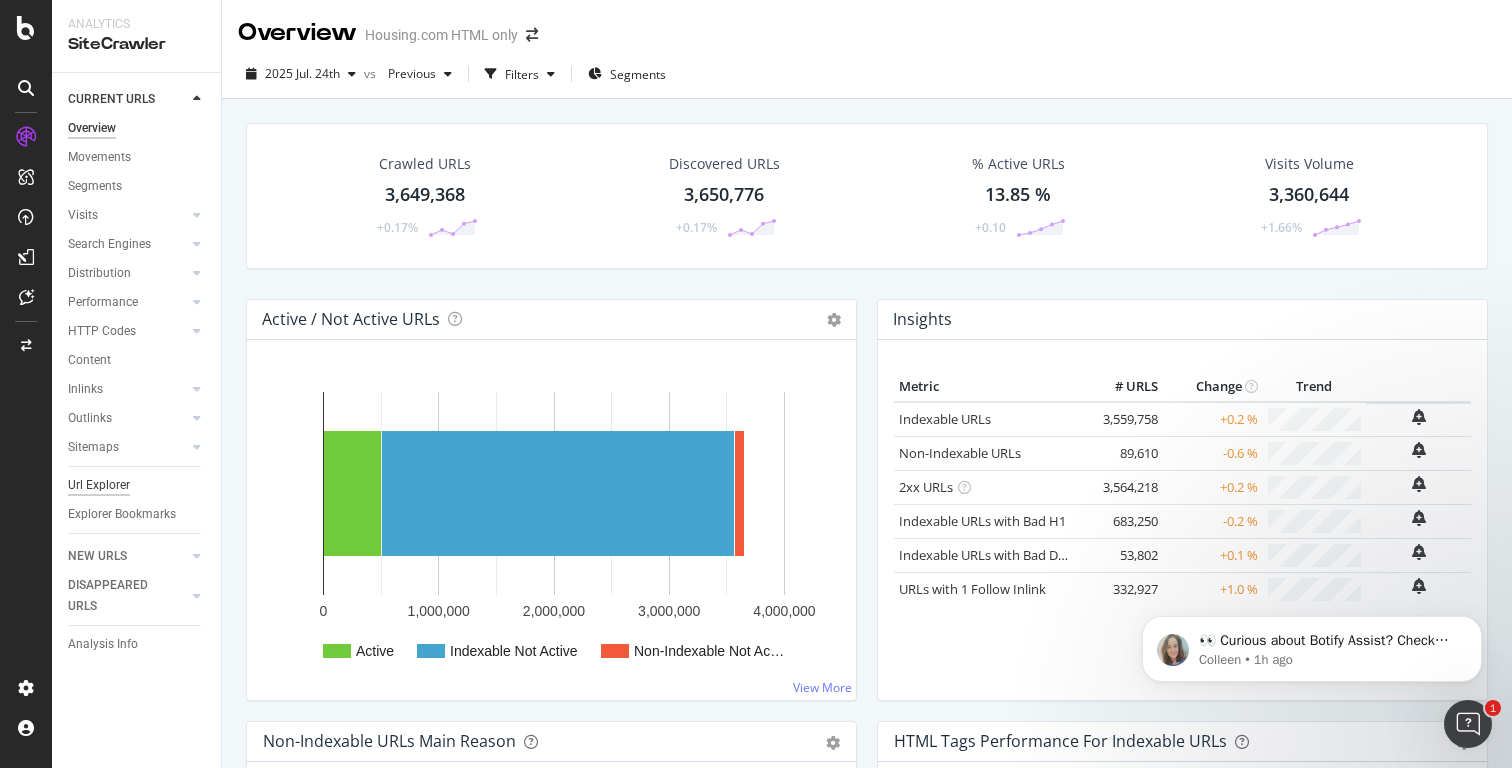 click on "Url Explorer" at bounding box center [99, 485] 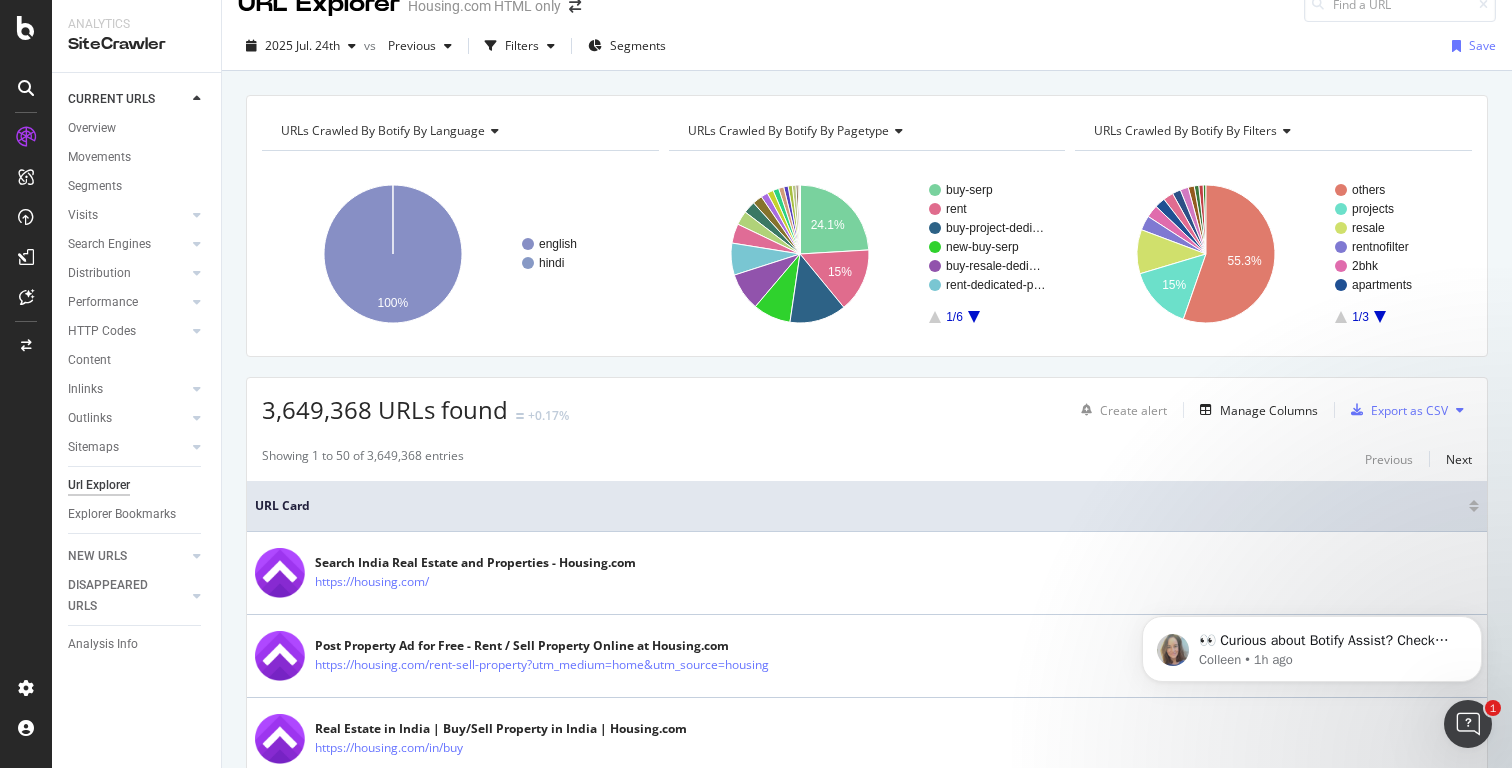 scroll, scrollTop: 0, scrollLeft: 0, axis: both 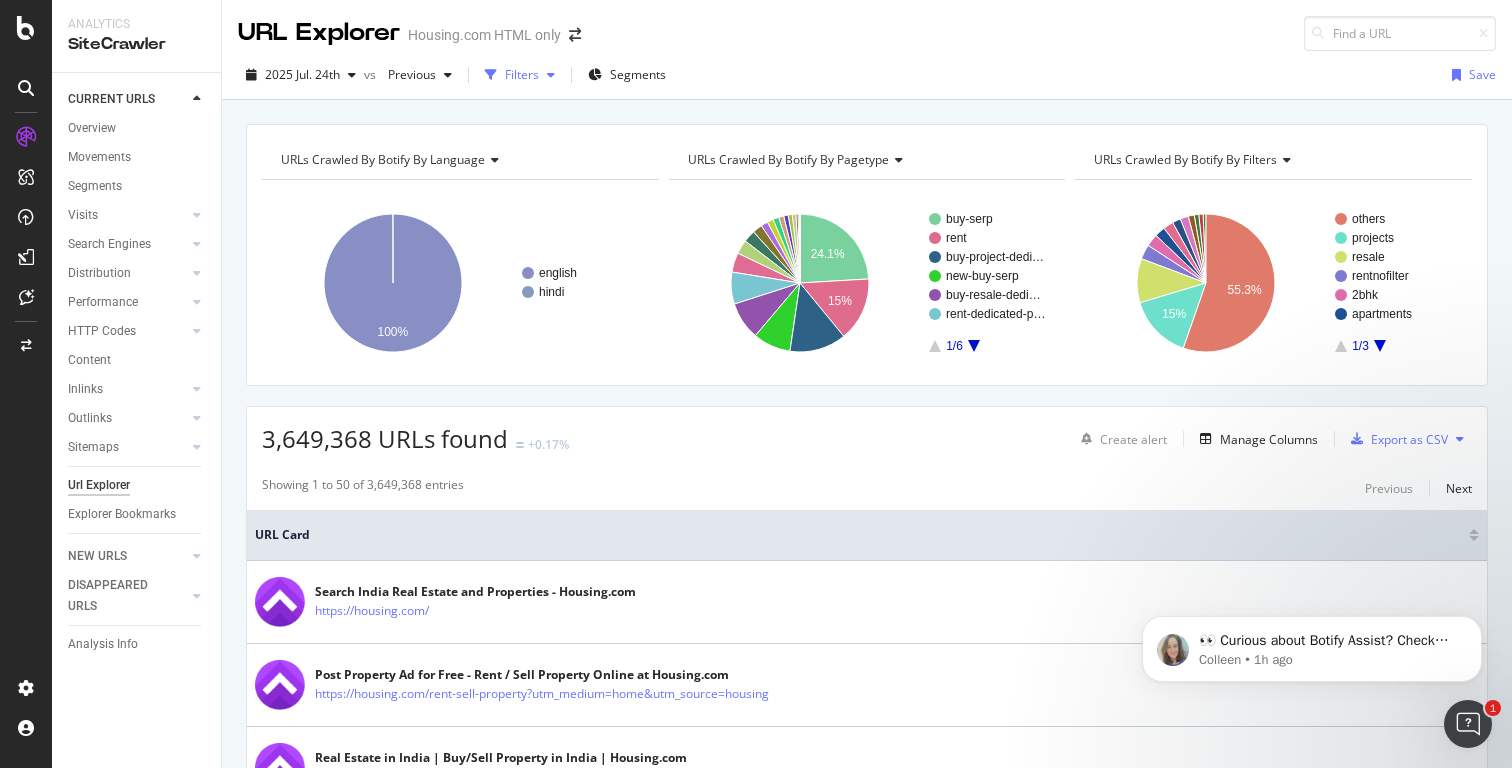 click on "Filters" at bounding box center [522, 74] 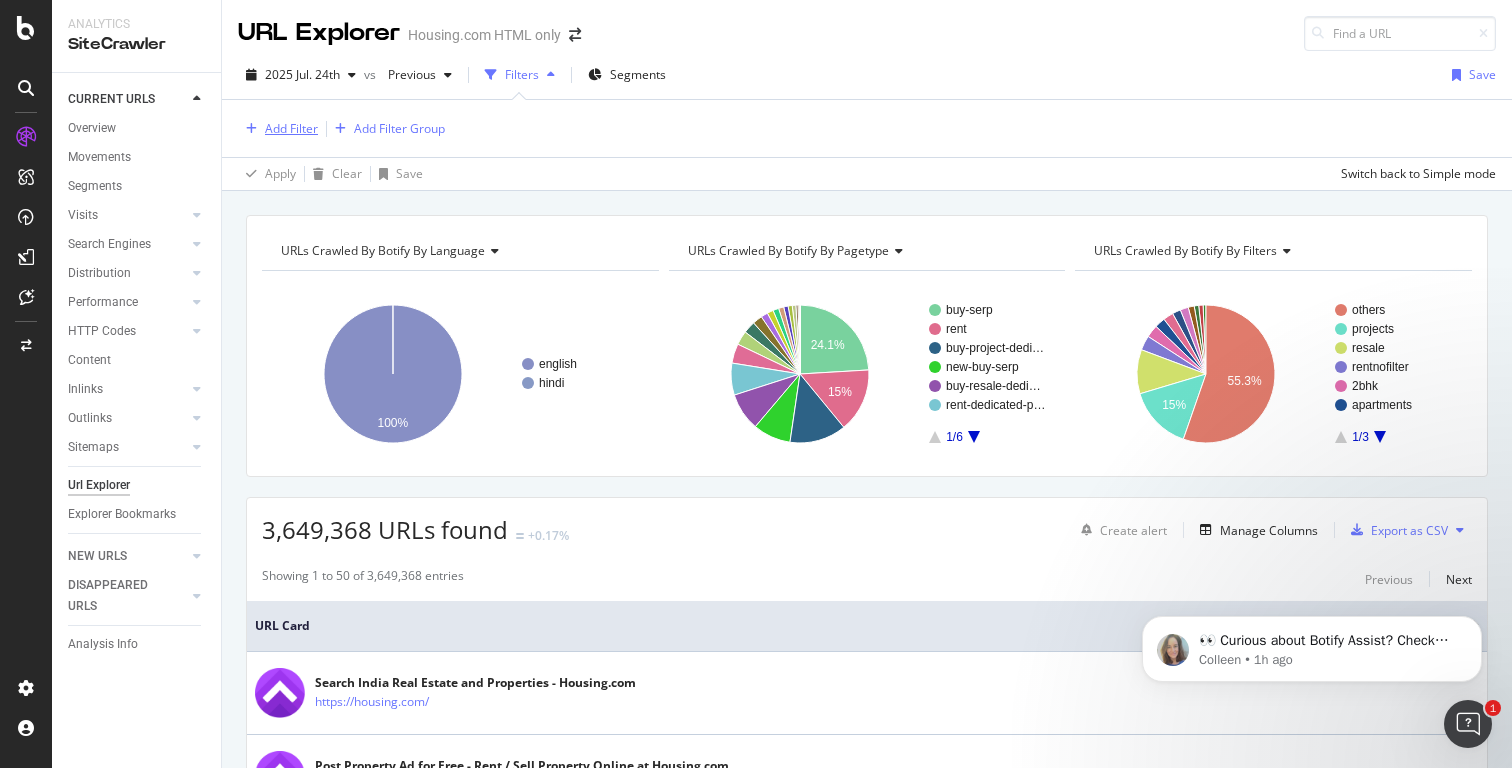 click on "Add Filter" at bounding box center (291, 128) 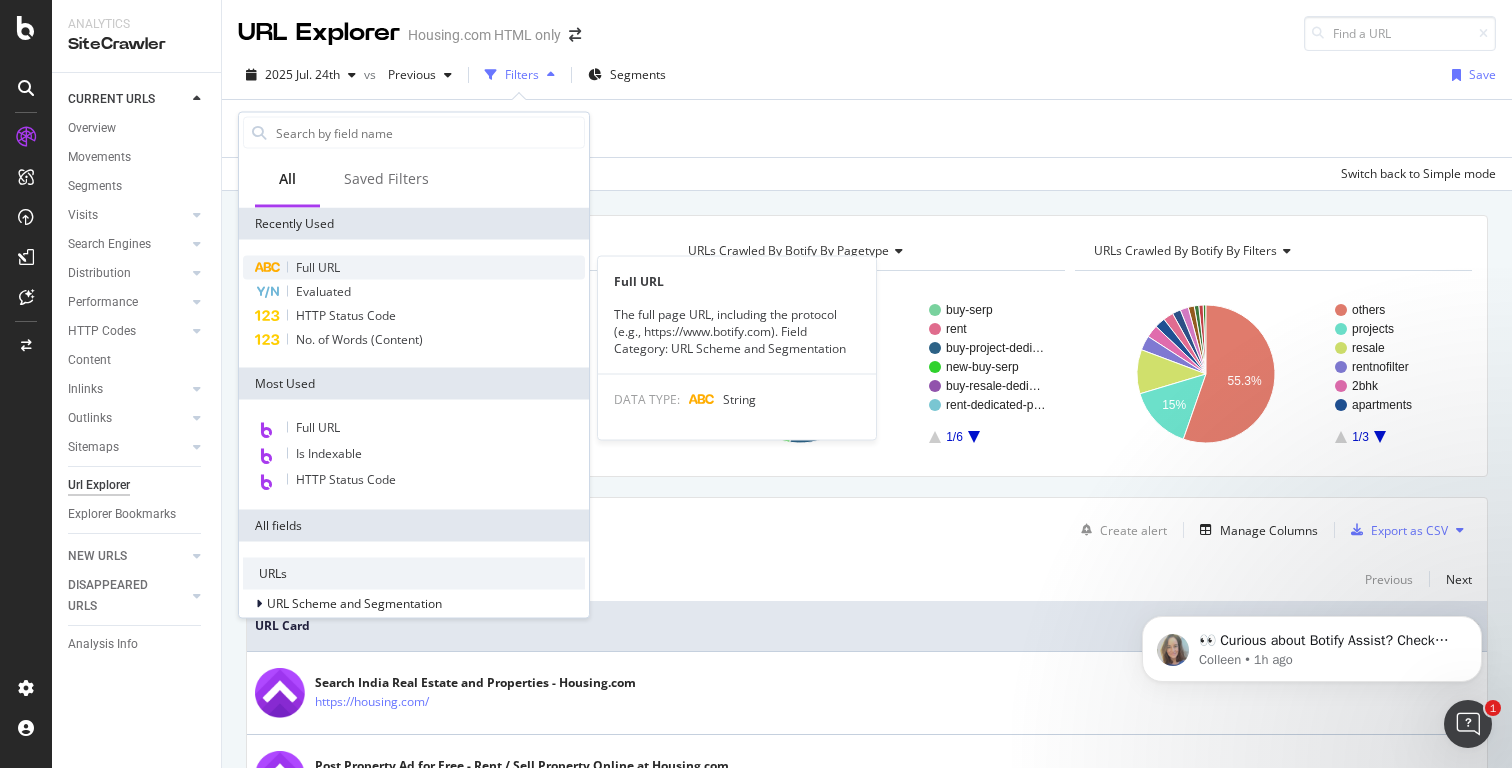 click on "Full URL" at bounding box center [318, 267] 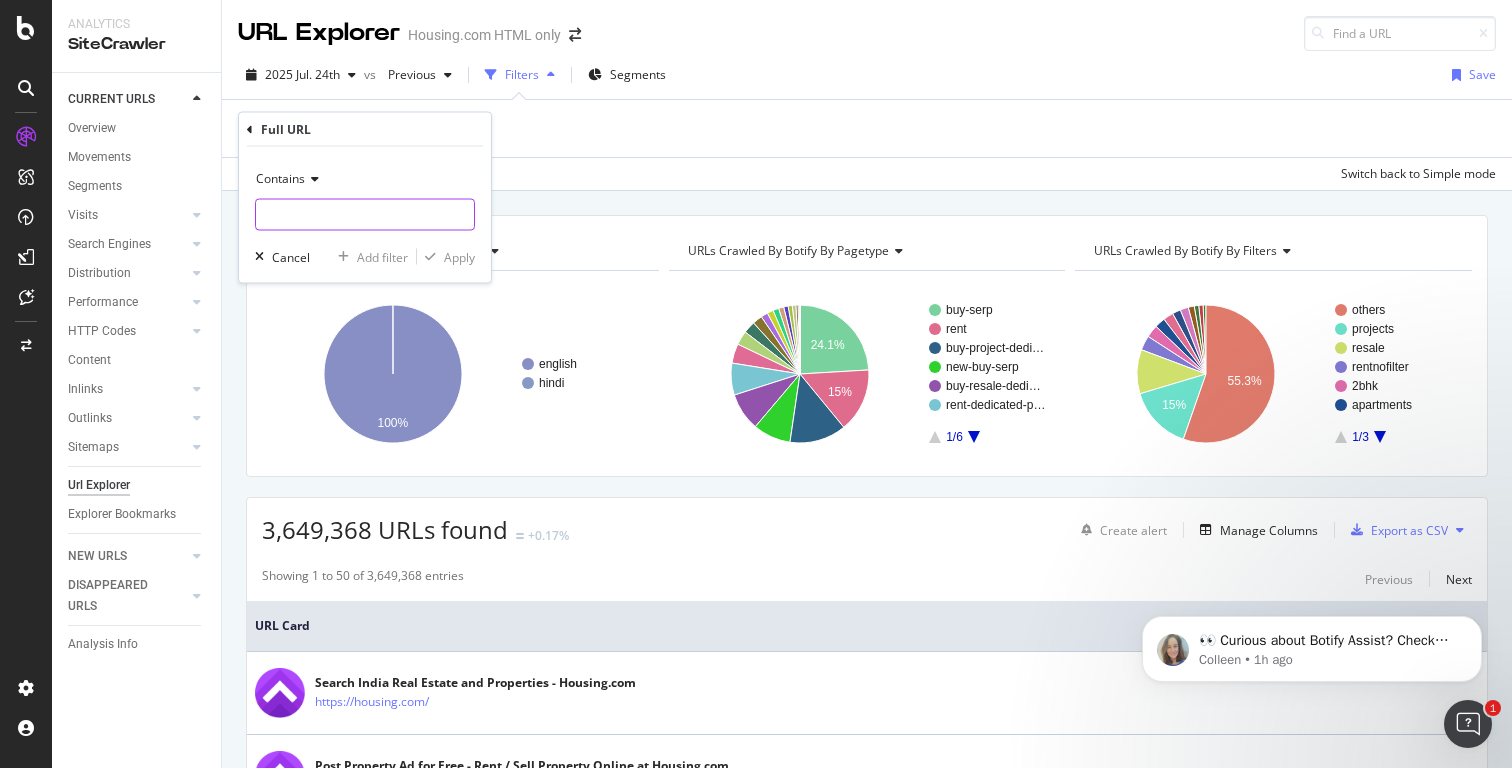 click at bounding box center [365, 215] 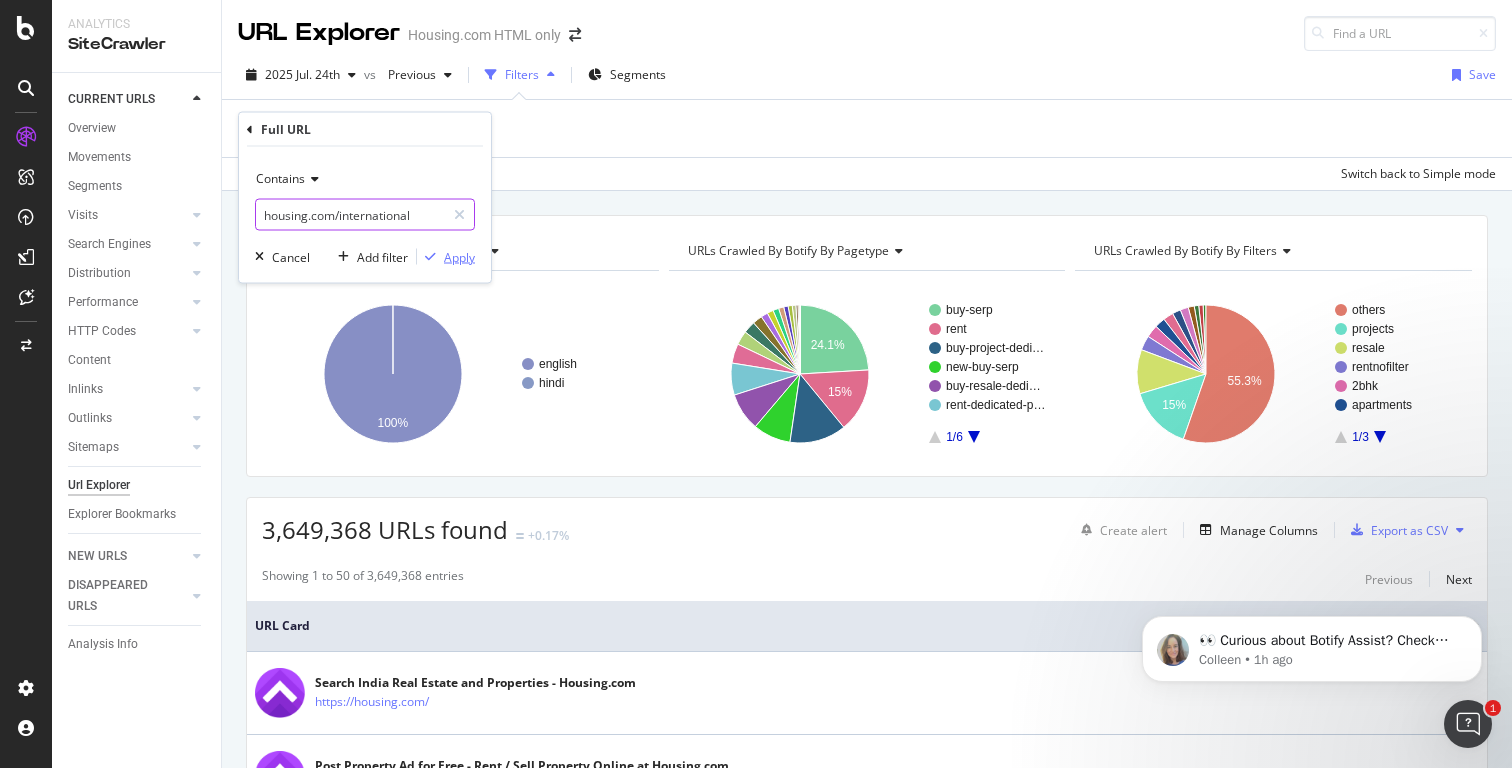type on "housing.com/international" 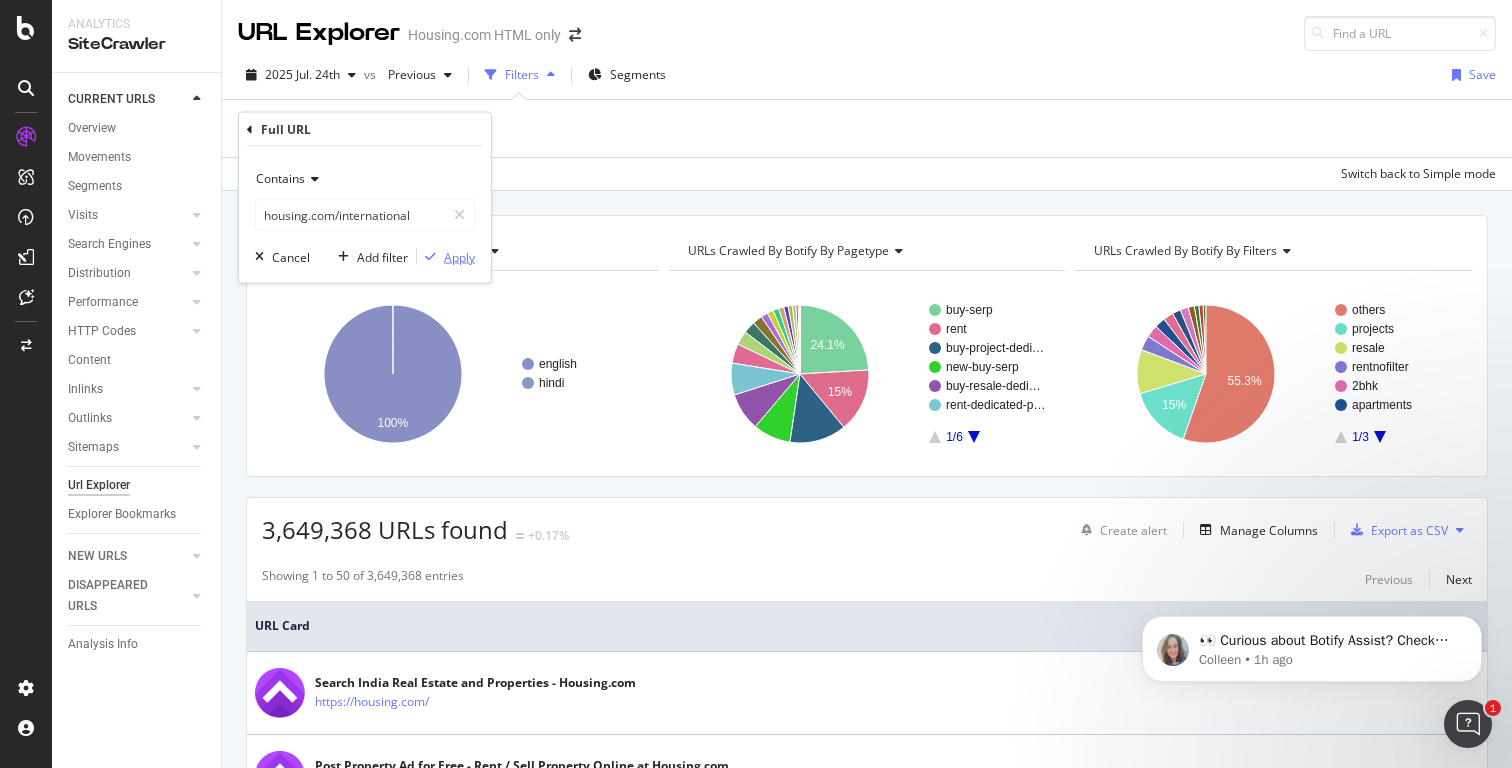 click on "Apply" at bounding box center [459, 256] 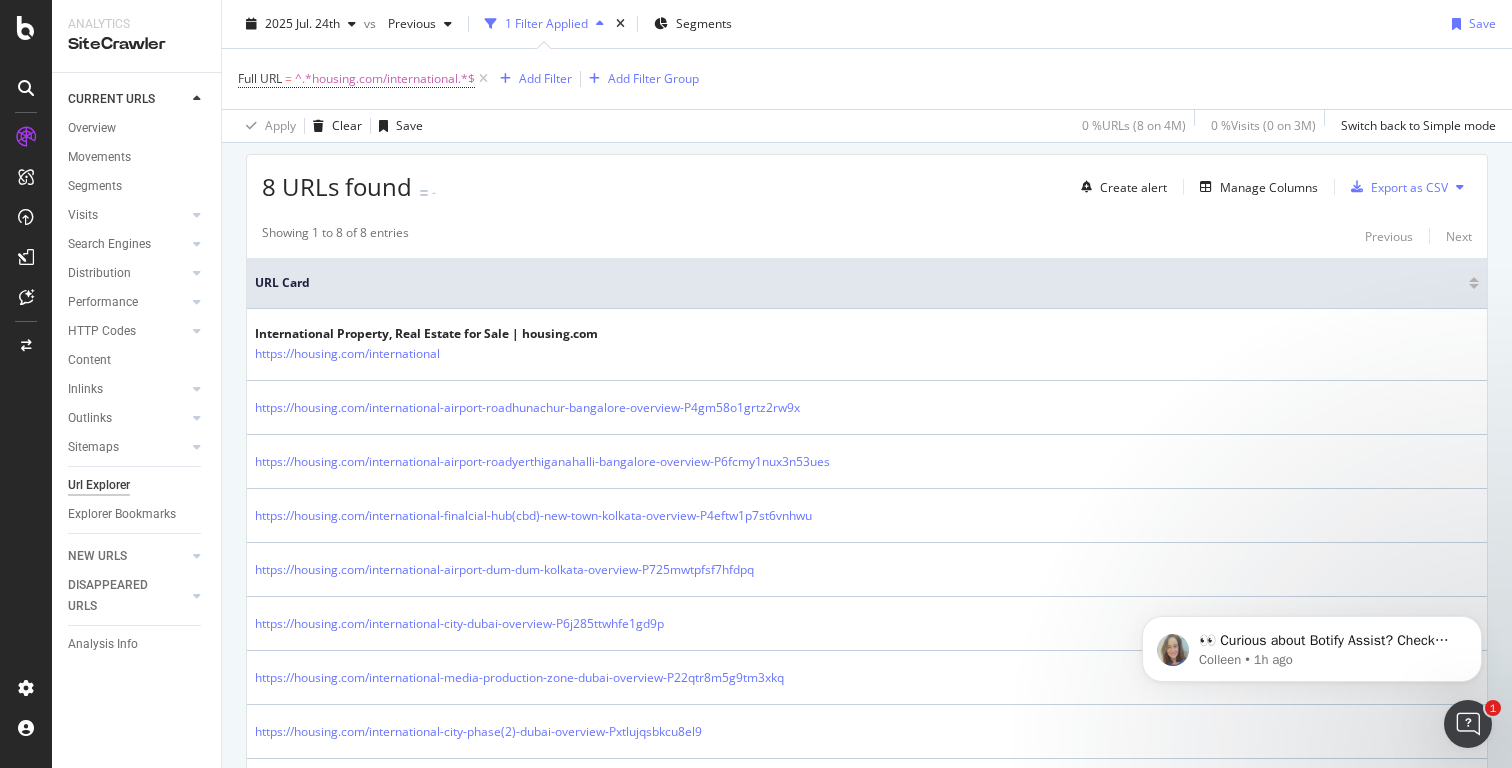 scroll, scrollTop: 453, scrollLeft: 0, axis: vertical 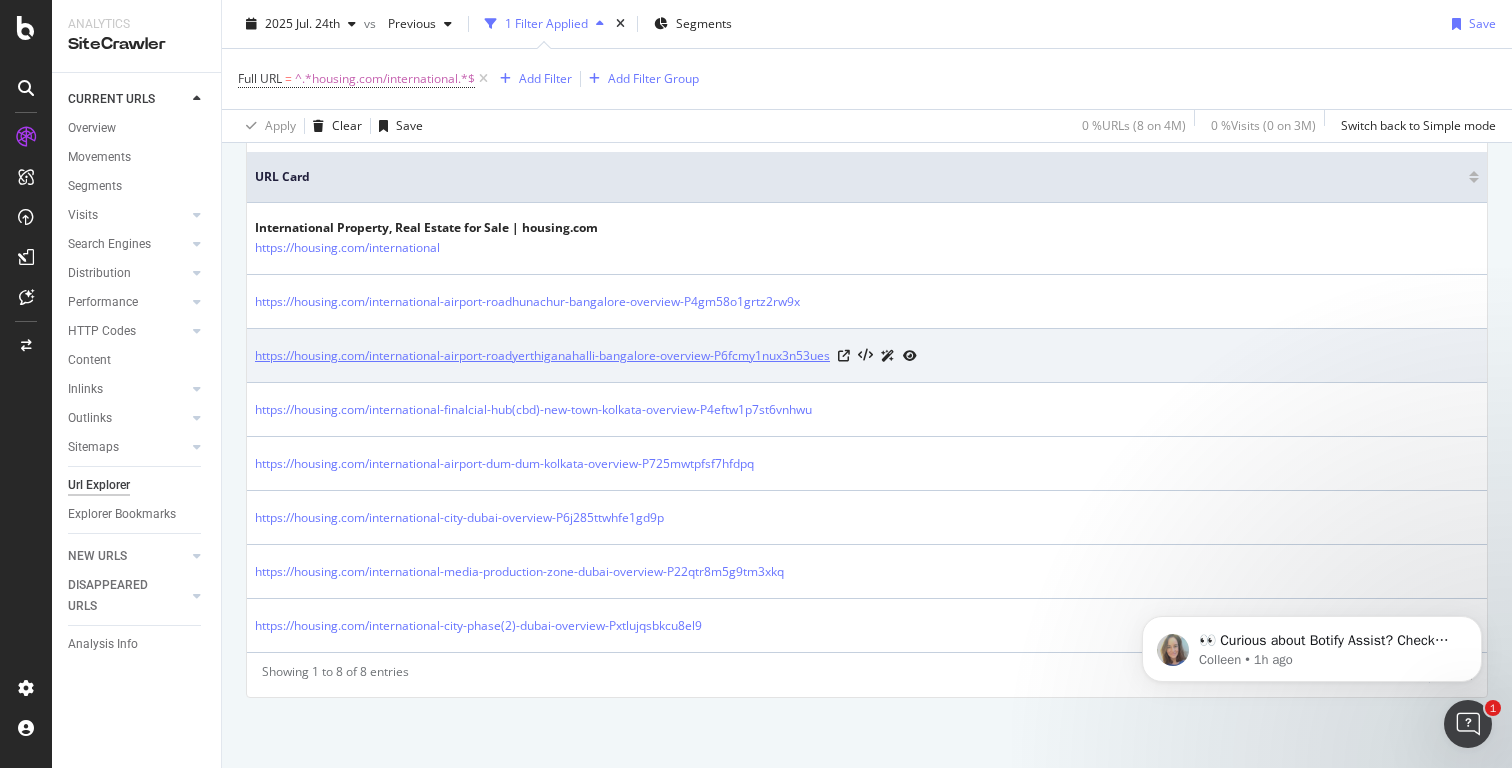 click on "https://housing.com/international-airport-roadyerthiganahalli-bangalore-overview-P6fcmy1nux3n53ues" at bounding box center (542, 356) 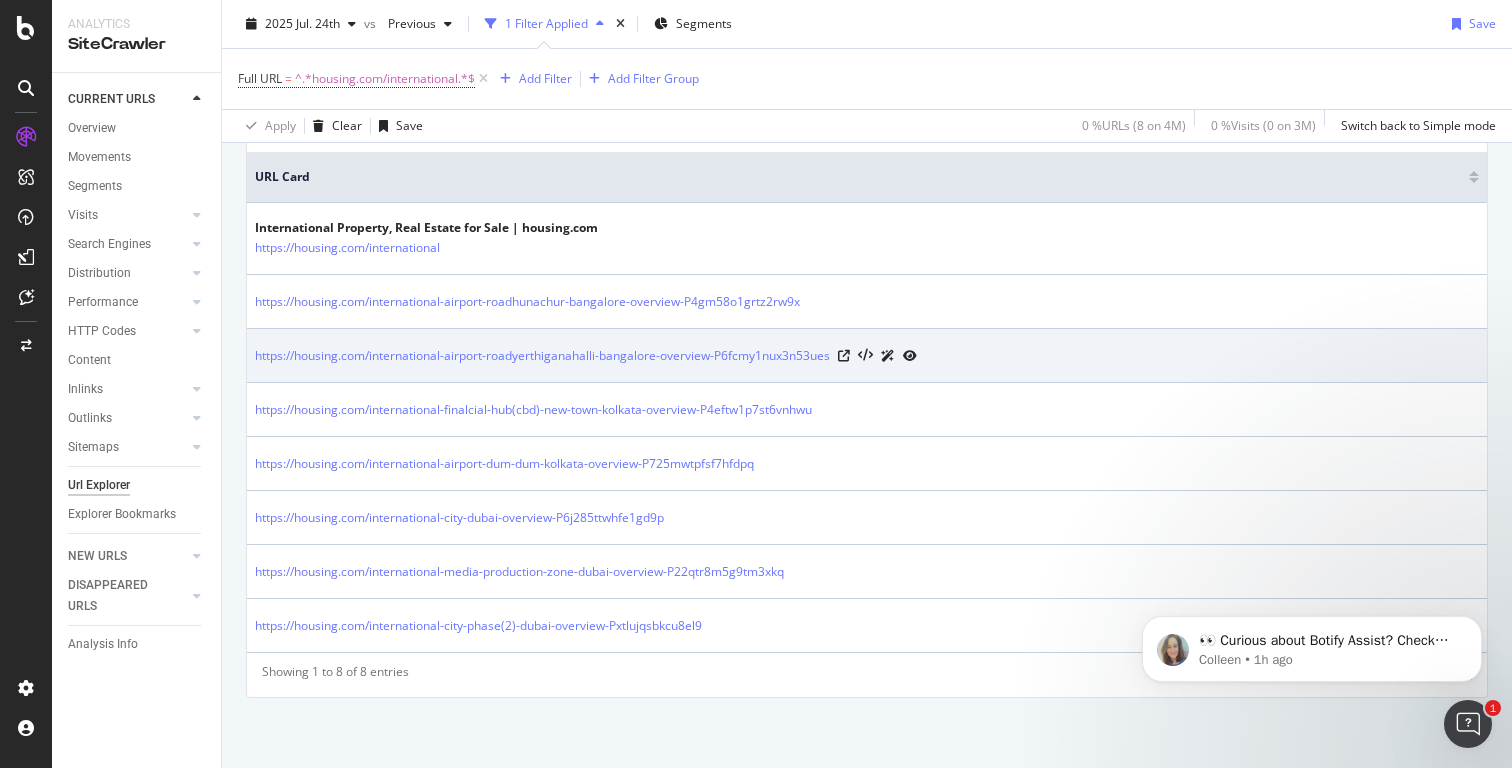click on "https://housing.com/international-airport-roadyerthiganahalli-bangalore-overview-P6fcmy1nux3n53ues" at bounding box center (867, 355) 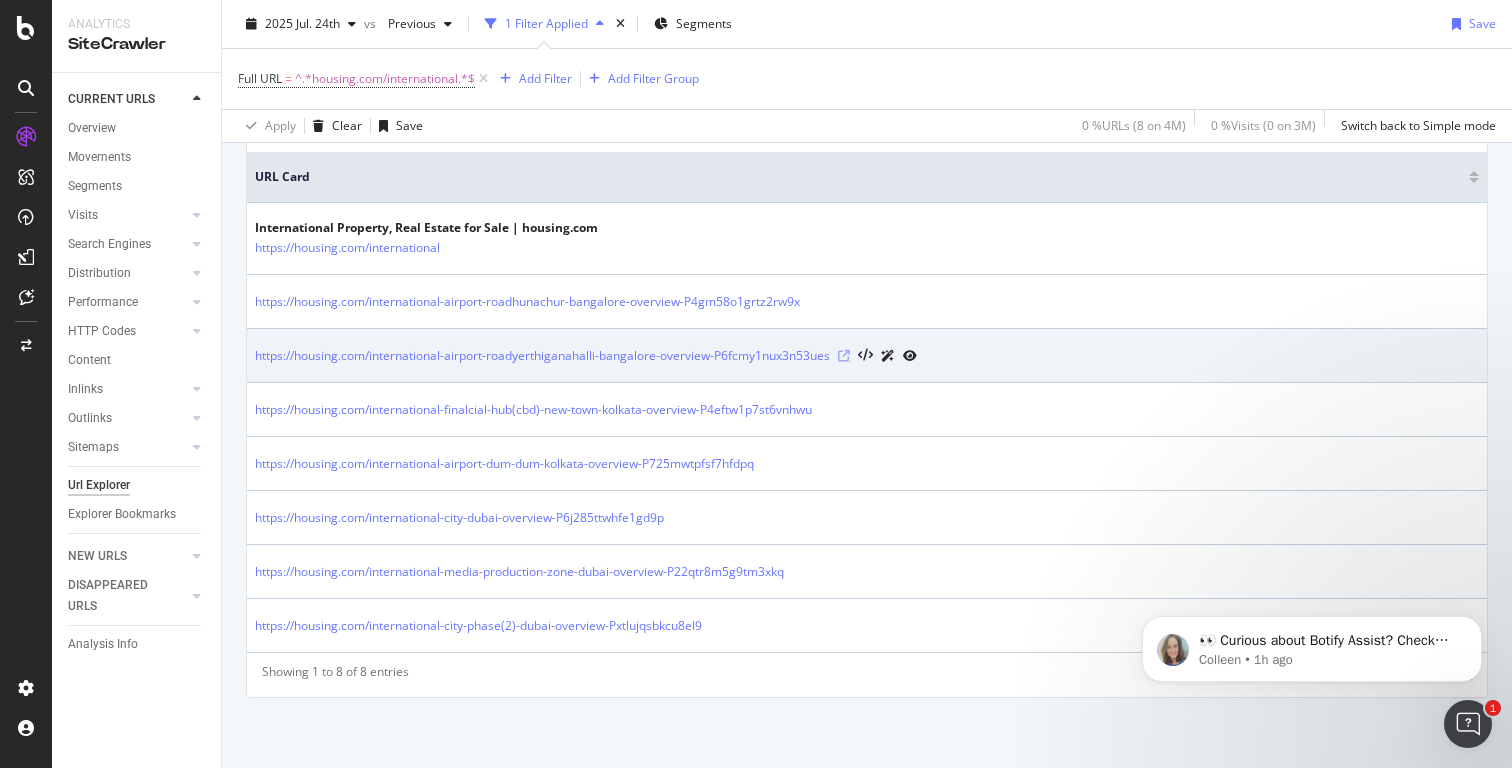 click at bounding box center (844, 356) 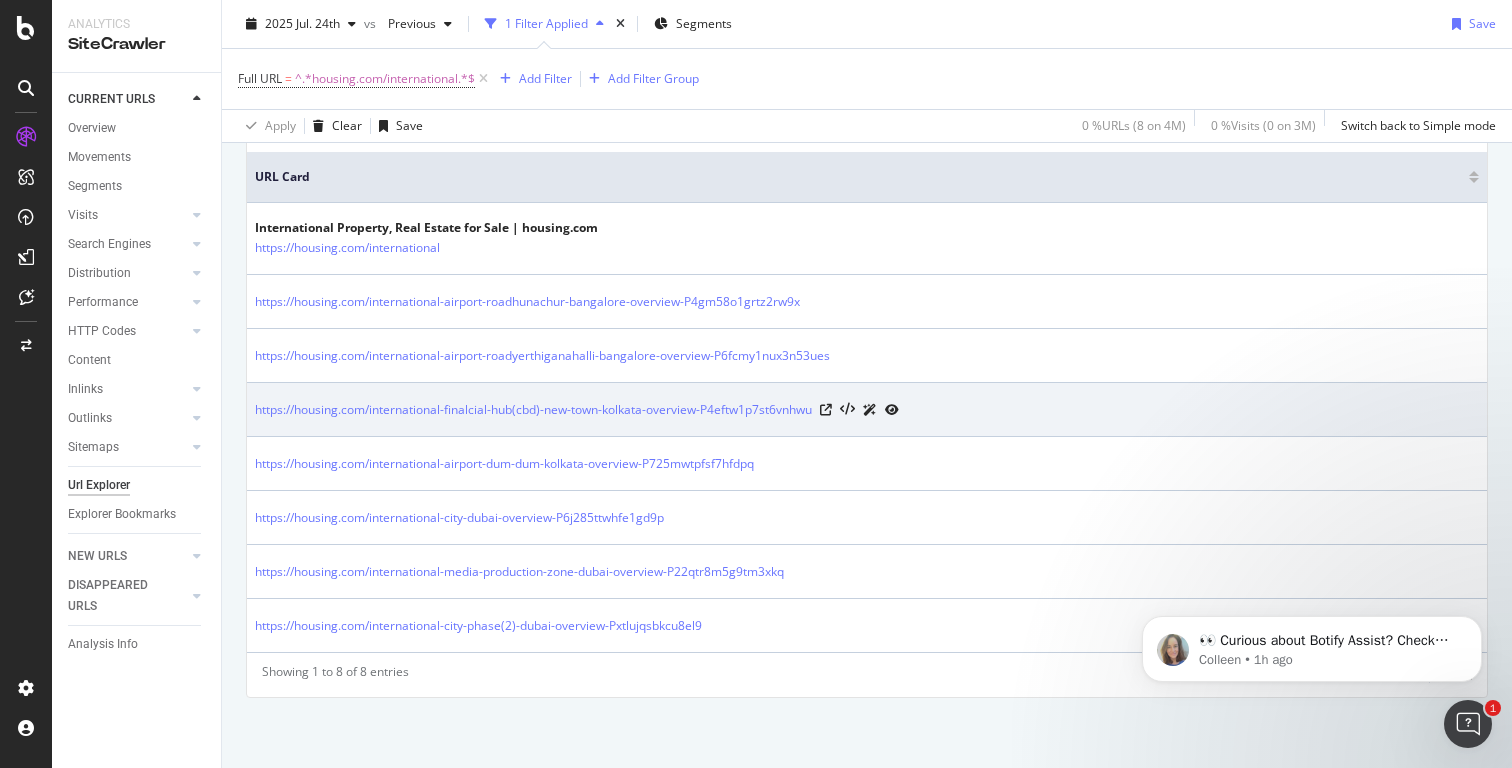 click at bounding box center (859, 409) 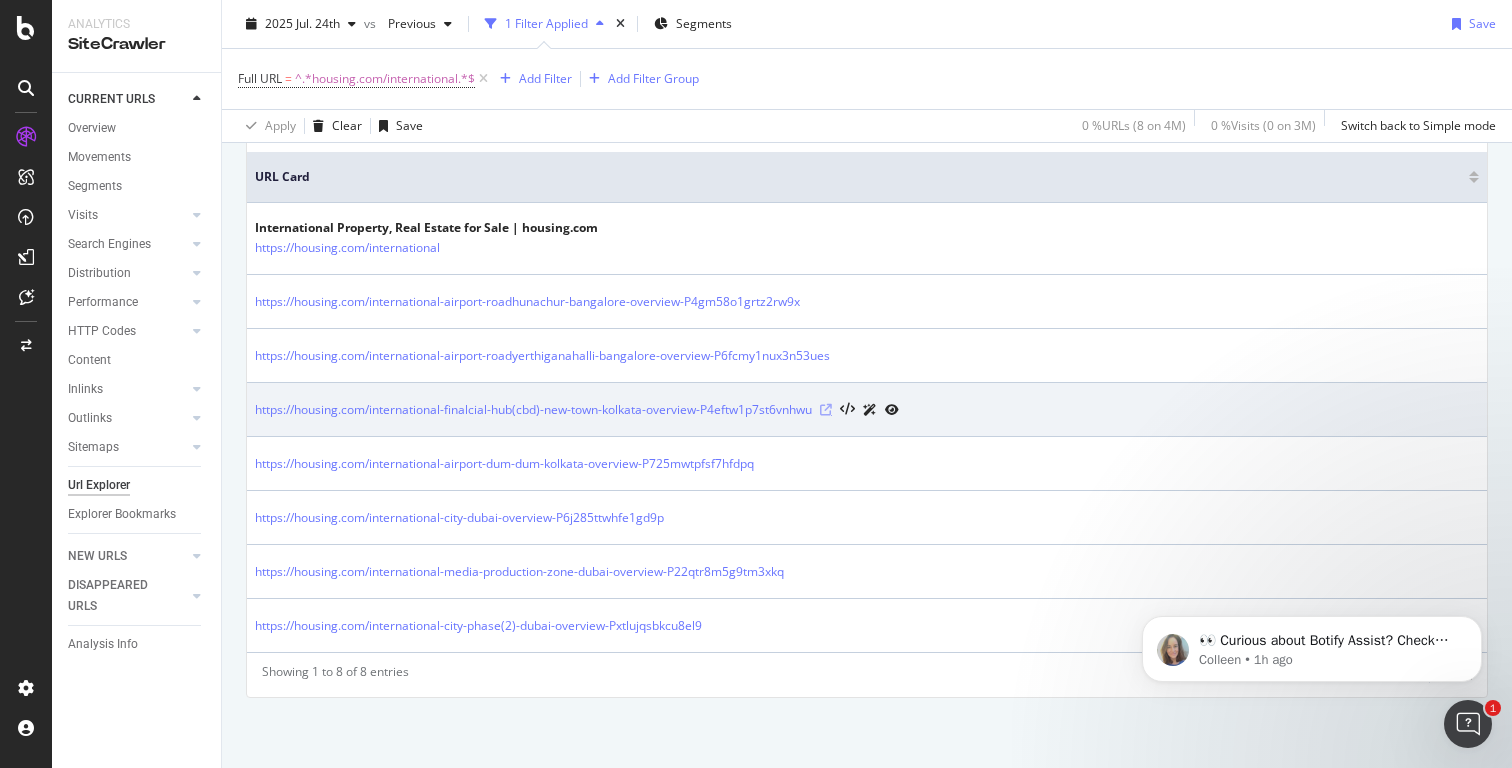 click at bounding box center (826, 410) 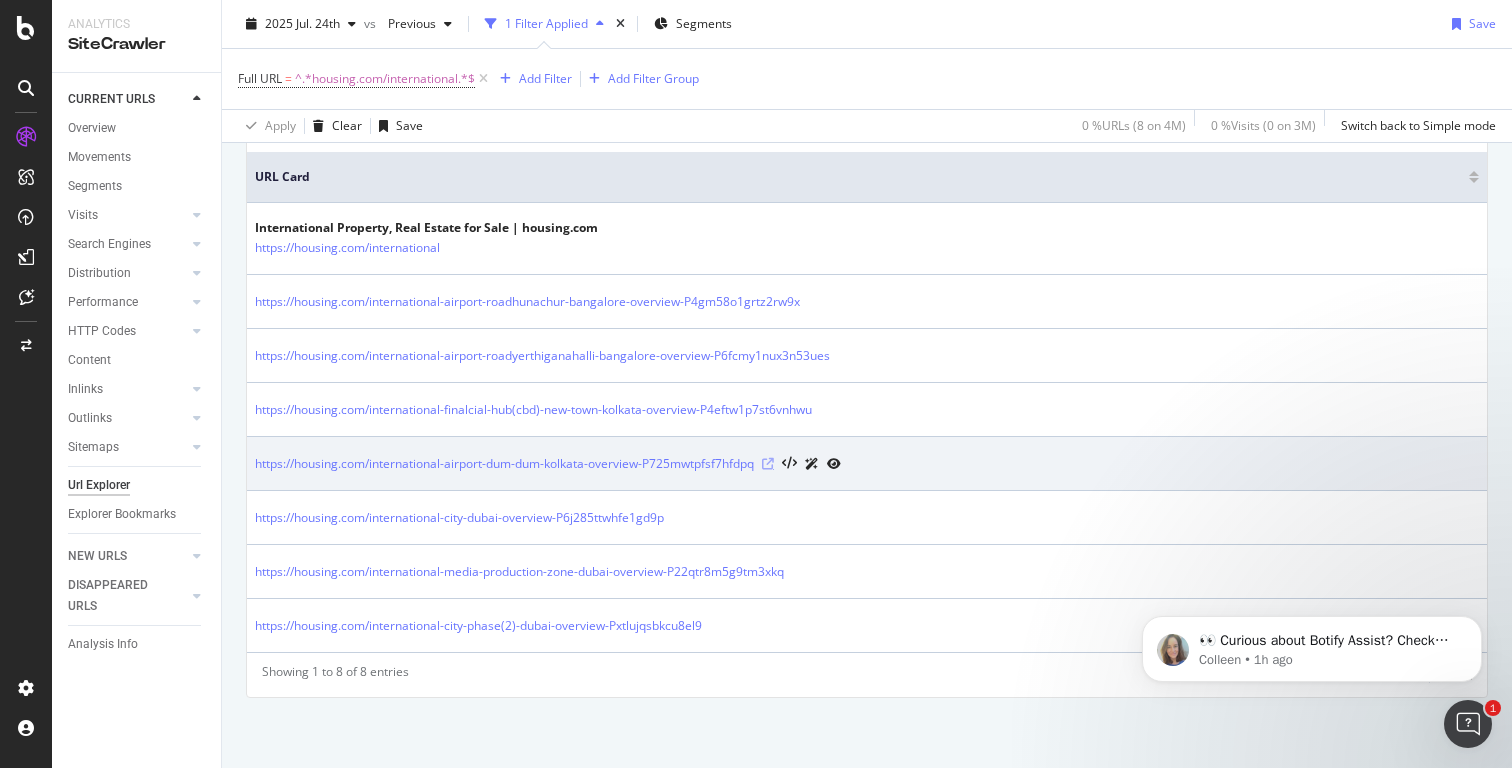 click at bounding box center (768, 464) 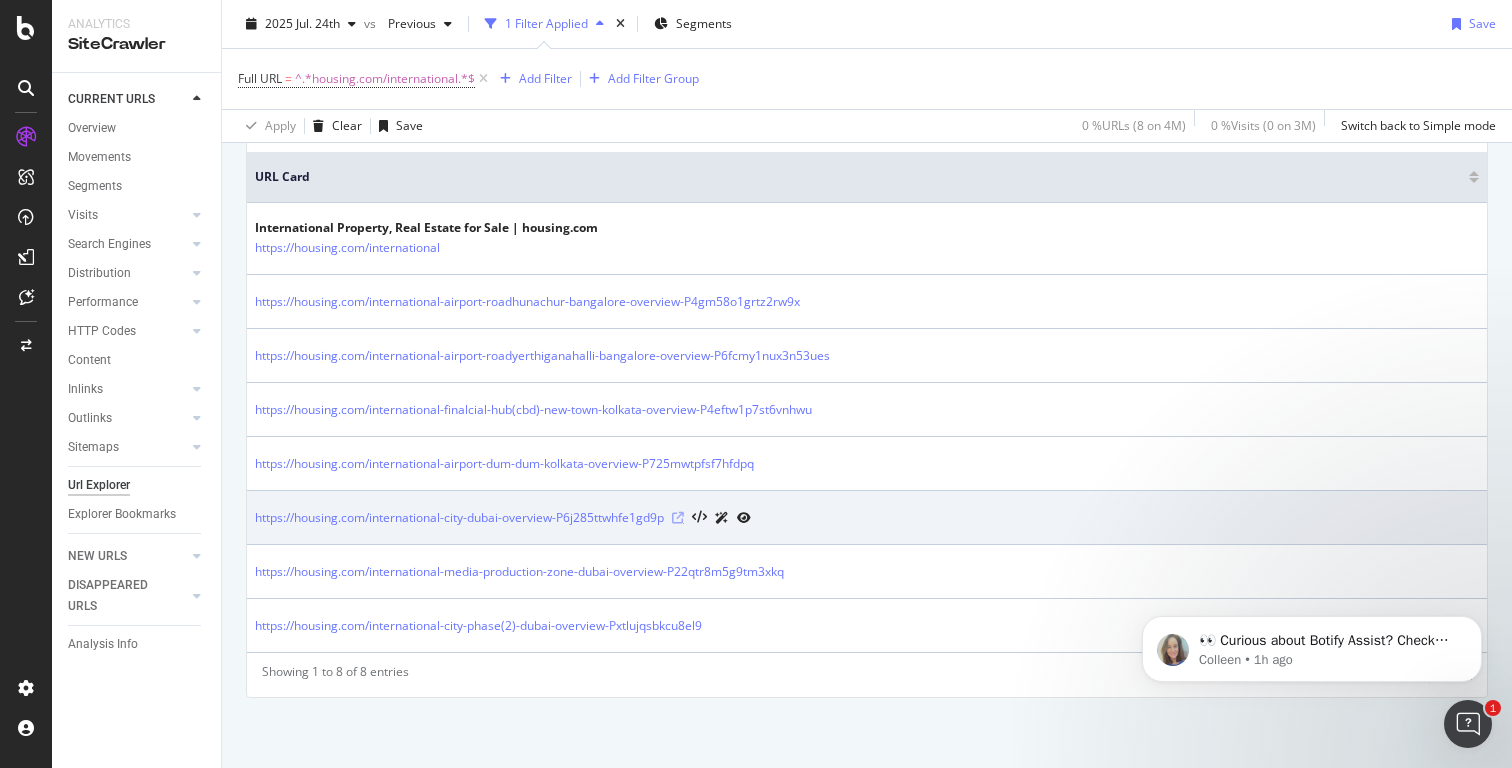 click at bounding box center (678, 518) 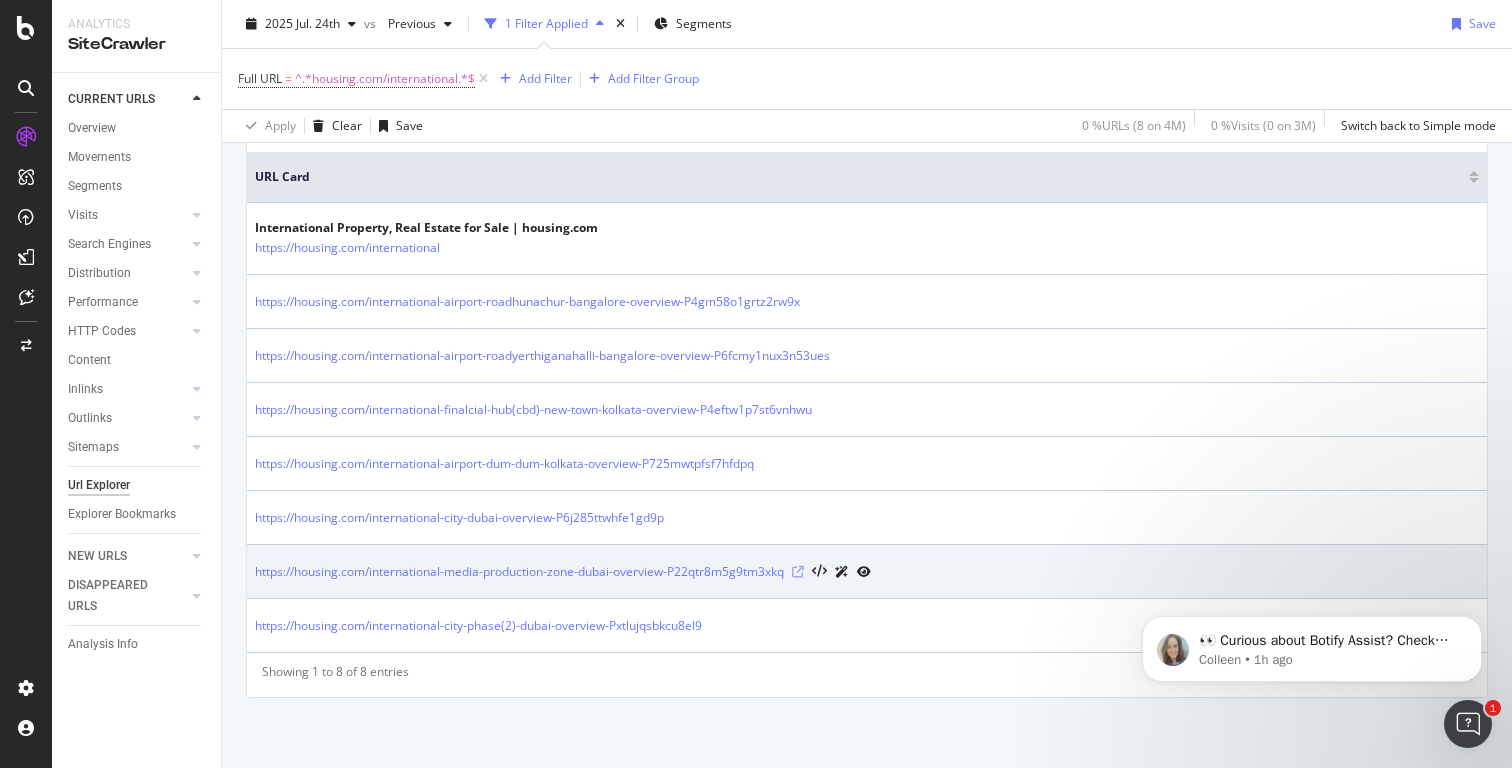 click at bounding box center [798, 572] 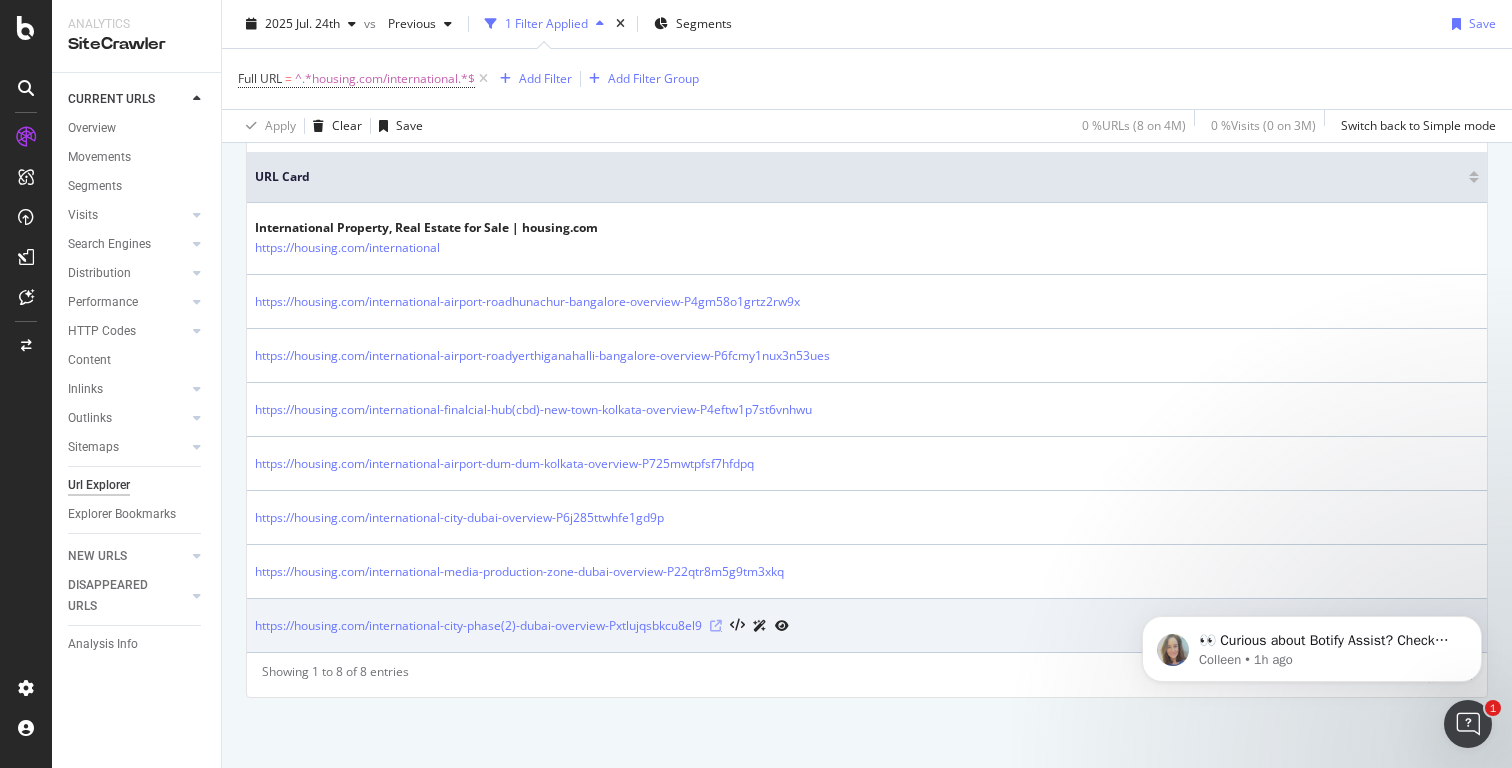 click at bounding box center (716, 626) 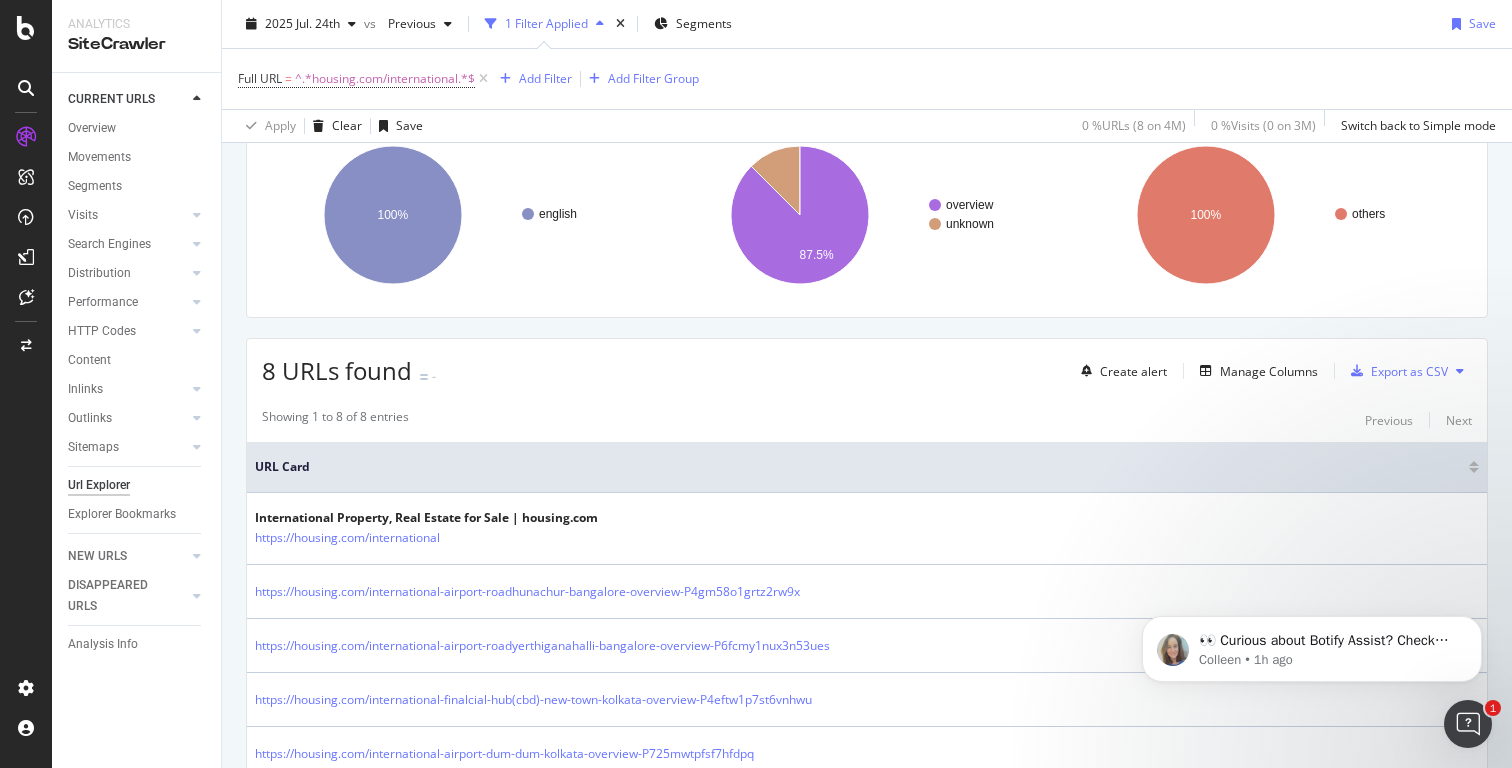 scroll, scrollTop: 203, scrollLeft: 0, axis: vertical 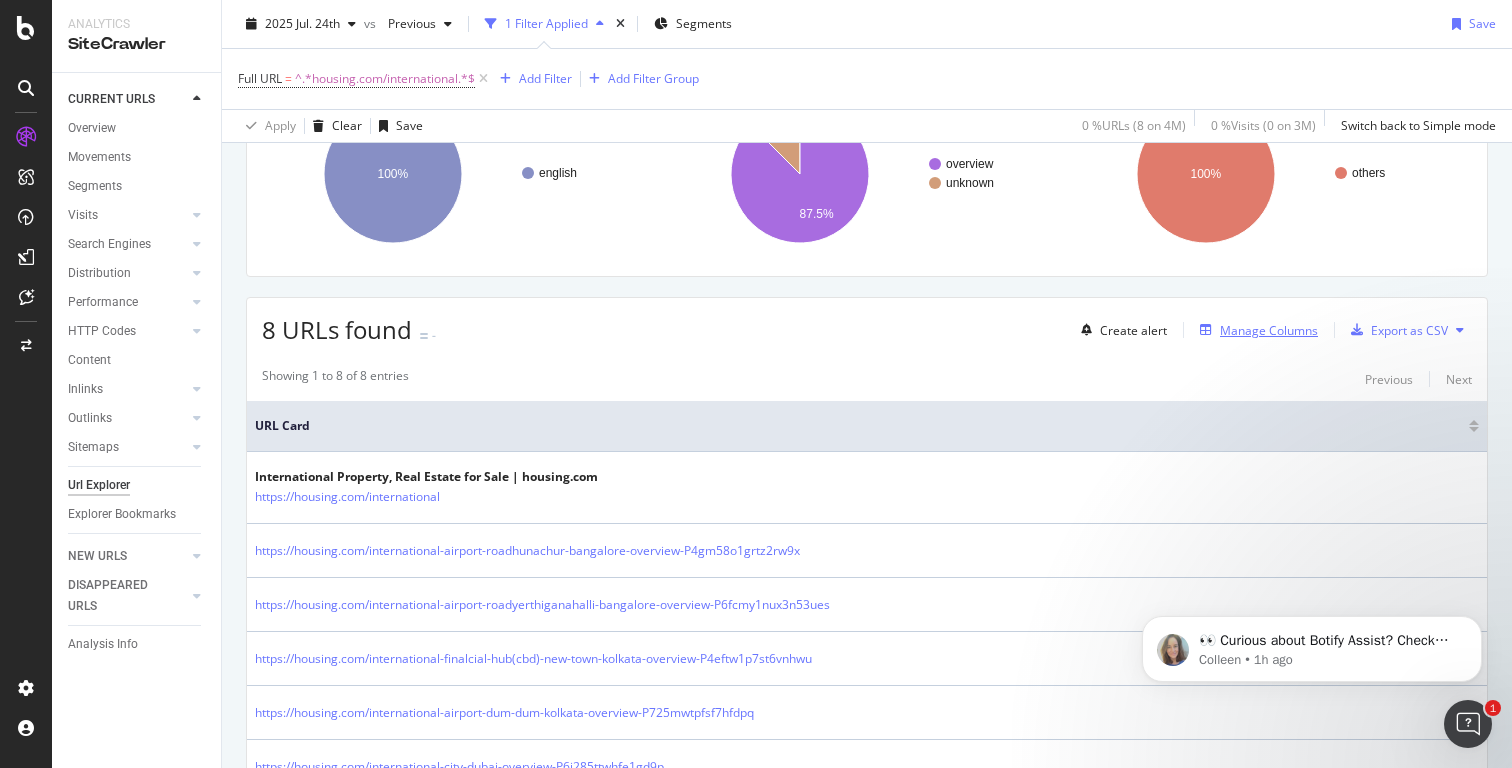 click on "Manage Columns" at bounding box center [1269, 330] 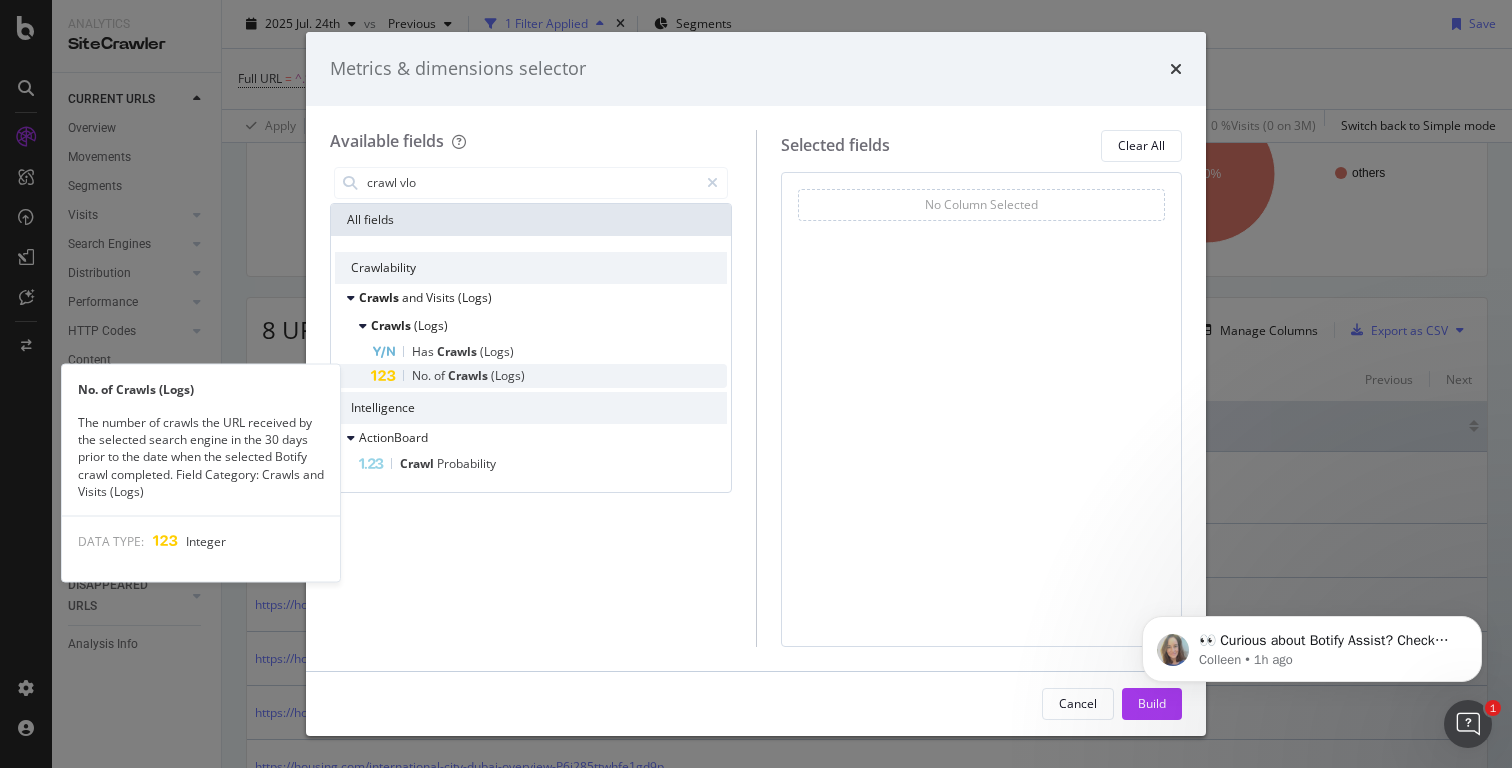type on "crawl vlo" 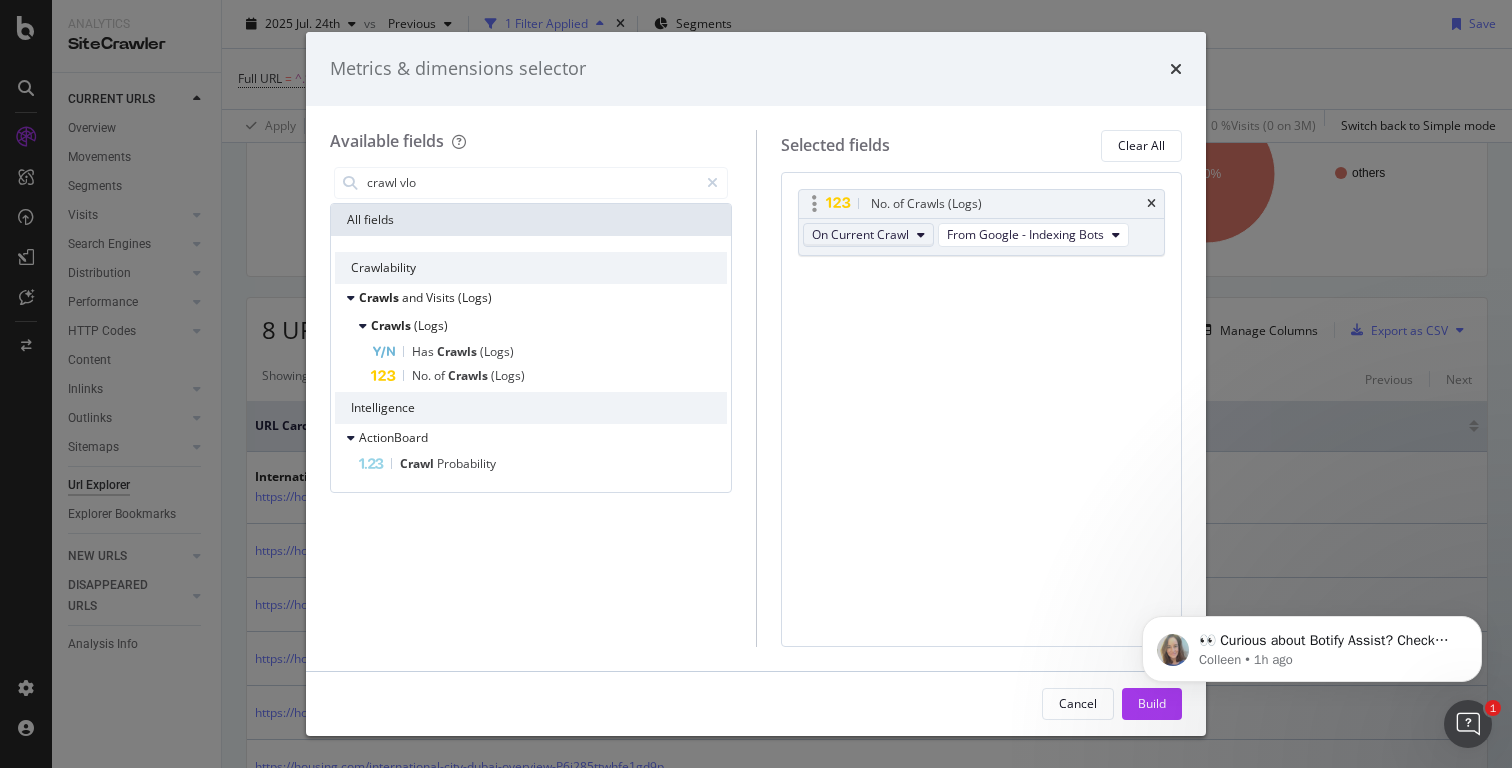 click on "On Current Crawl" at bounding box center (860, 234) 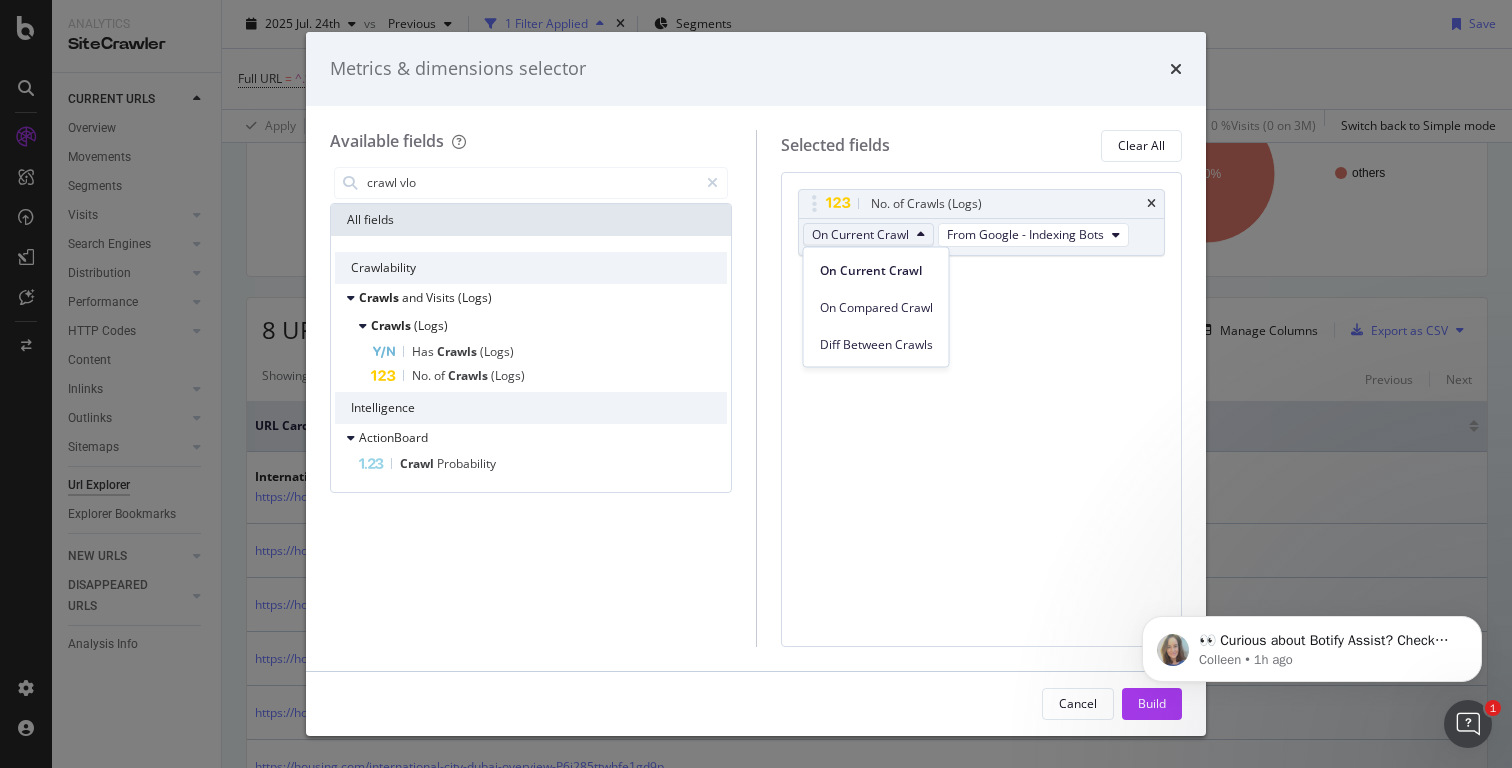 click on "No. of Crawls (Logs) On Current Crawl From Google - Indexing Bots You can use this field as a" at bounding box center (982, 244) 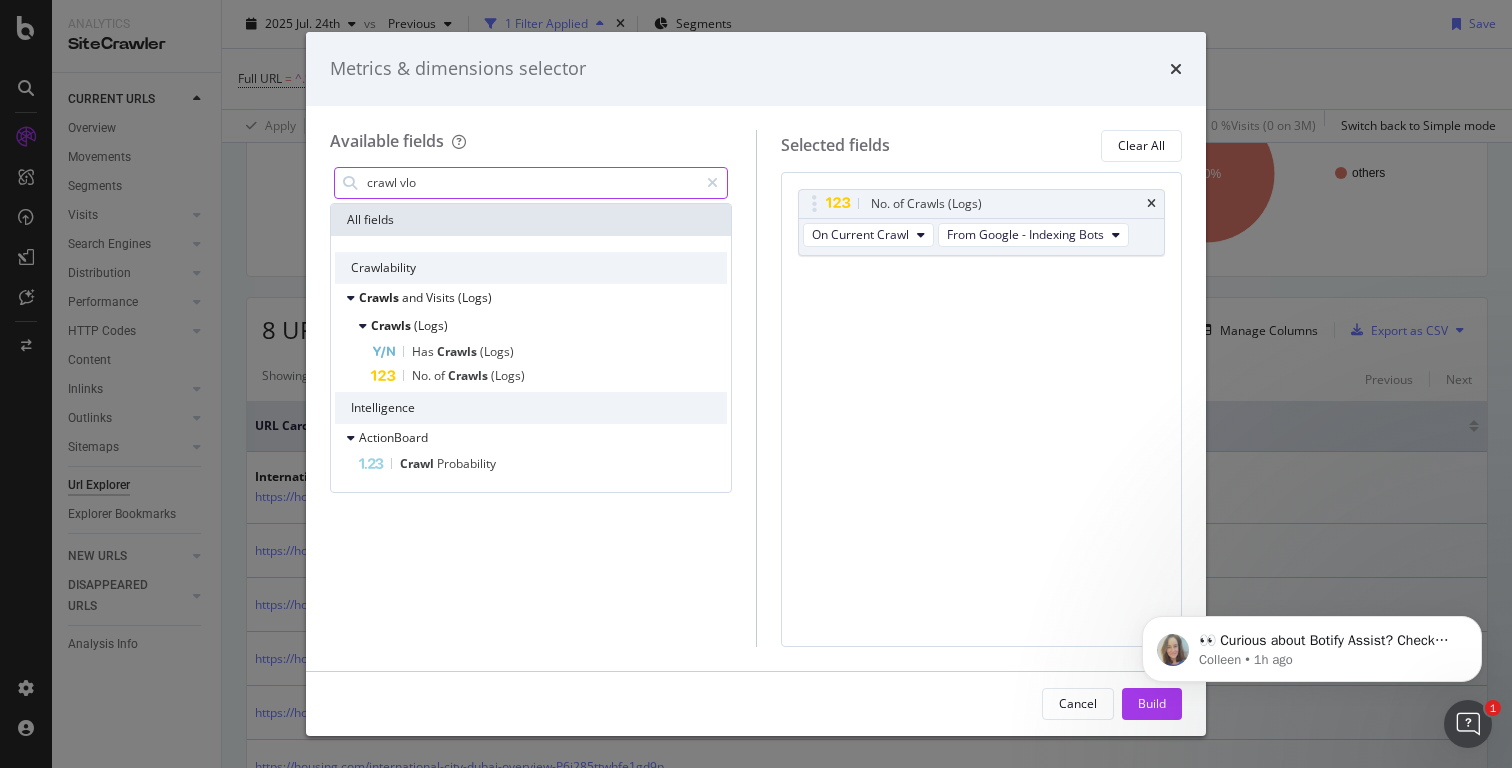 click on "👀 Curious about Botify Assist? Check out these use cases to explore what Assist can do! Colleen • 1h ago" 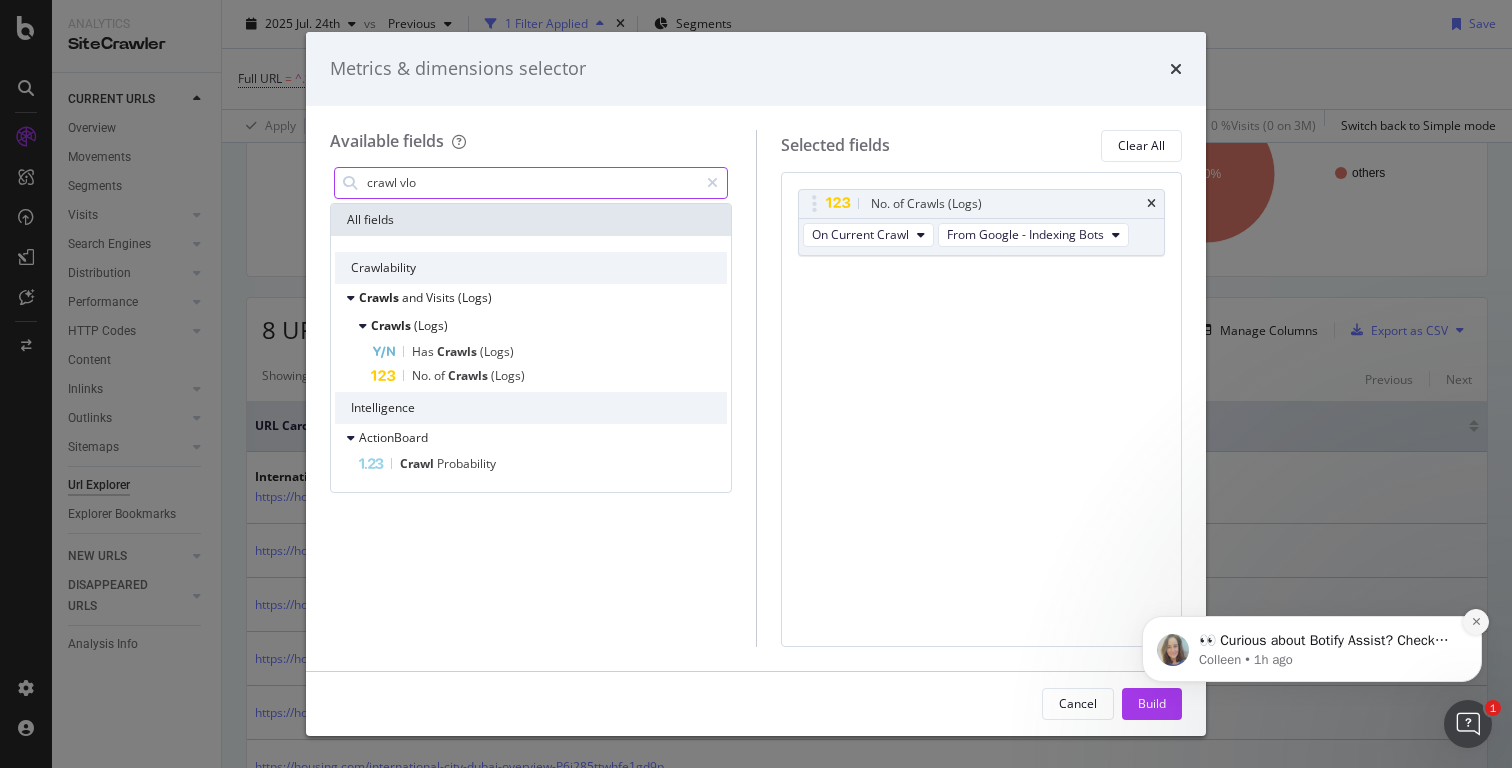click 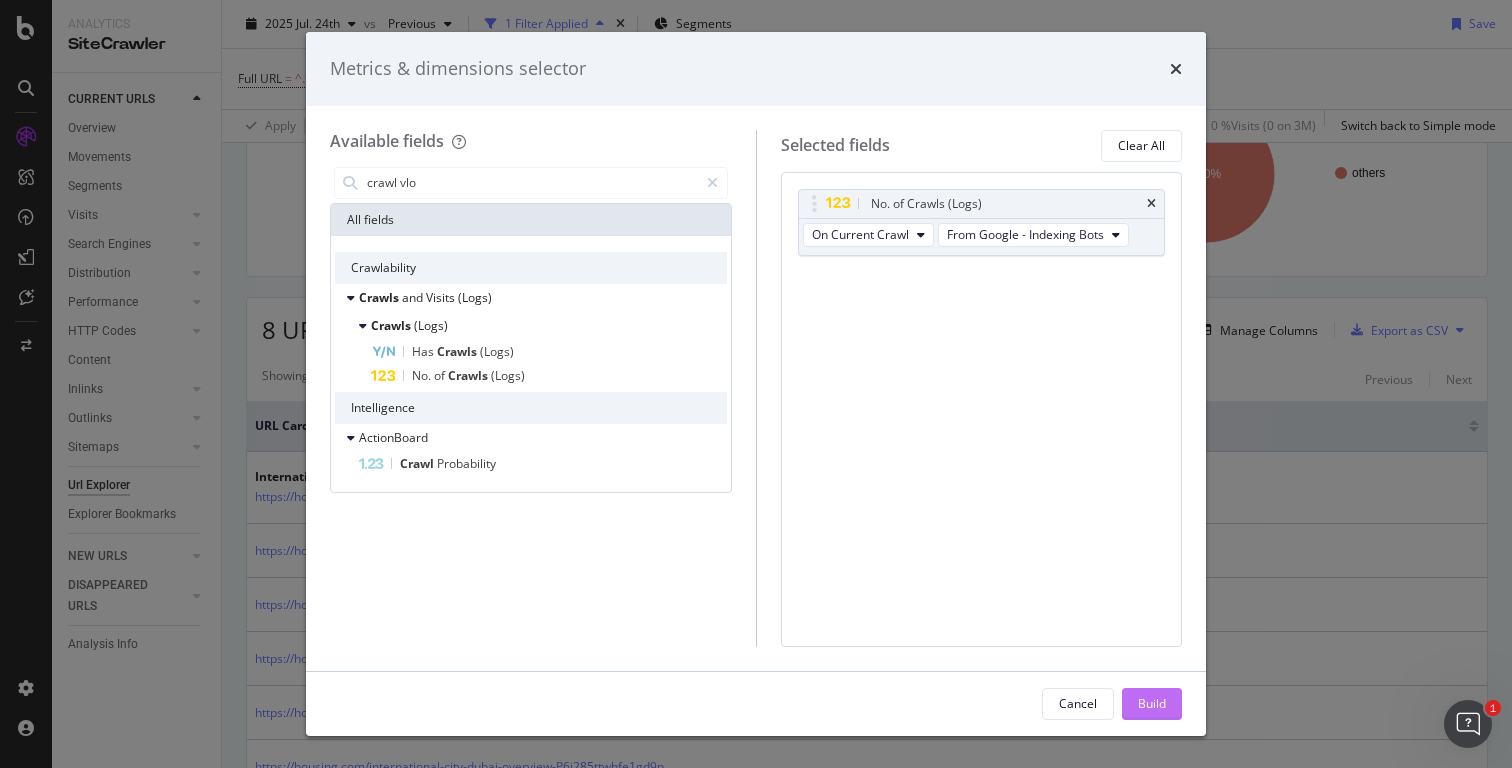 click on "Build" at bounding box center [1152, 703] 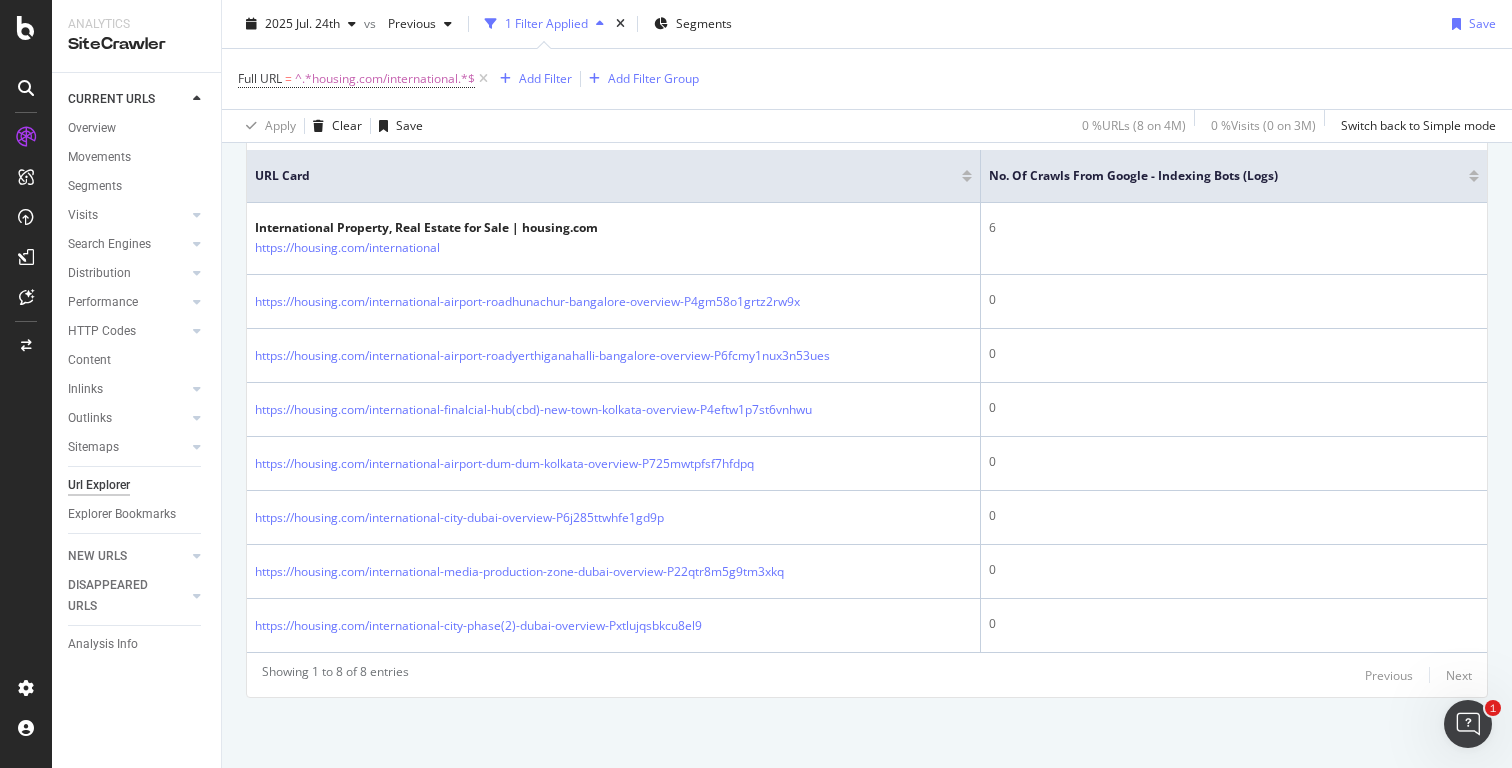 scroll, scrollTop: 0, scrollLeft: 0, axis: both 